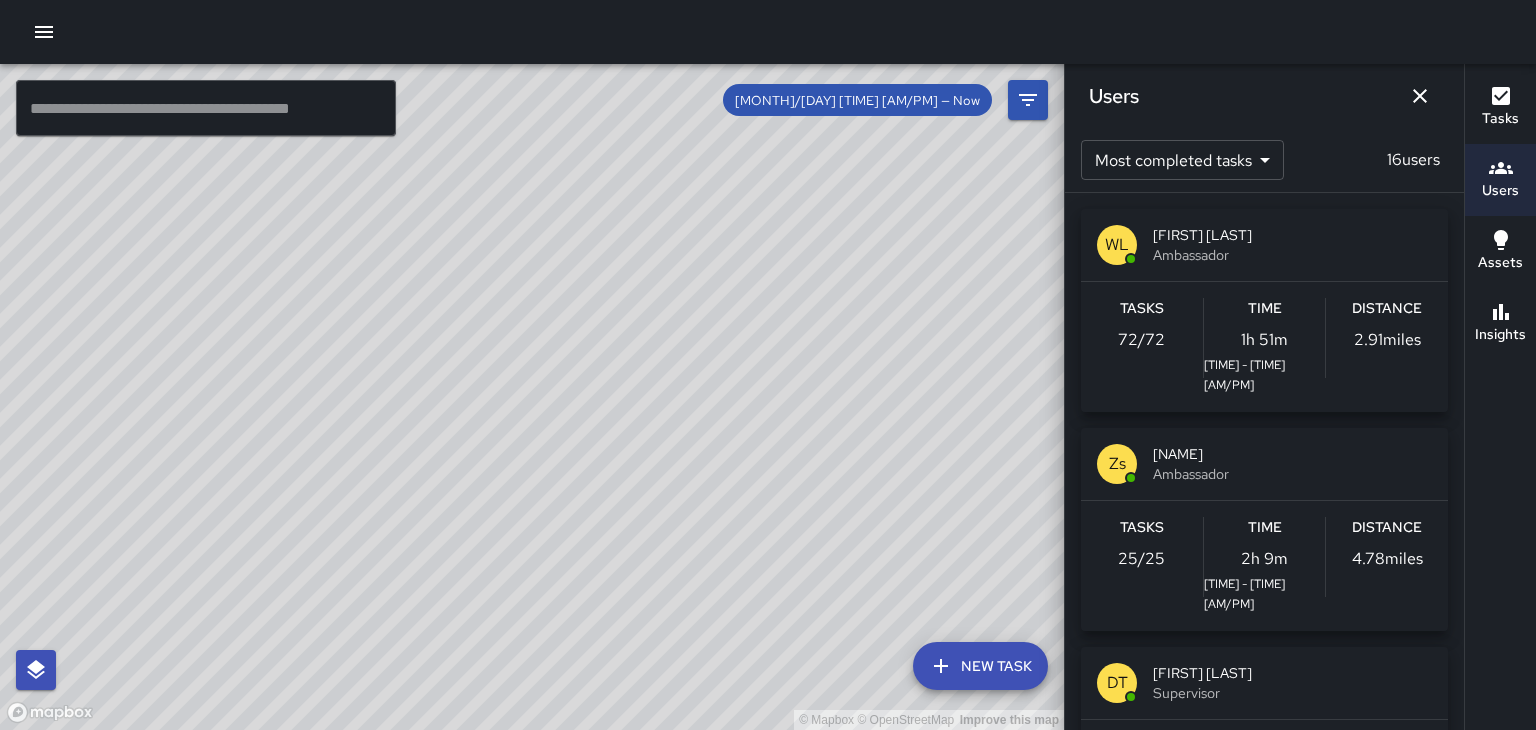 scroll, scrollTop: 0, scrollLeft: 0, axis: both 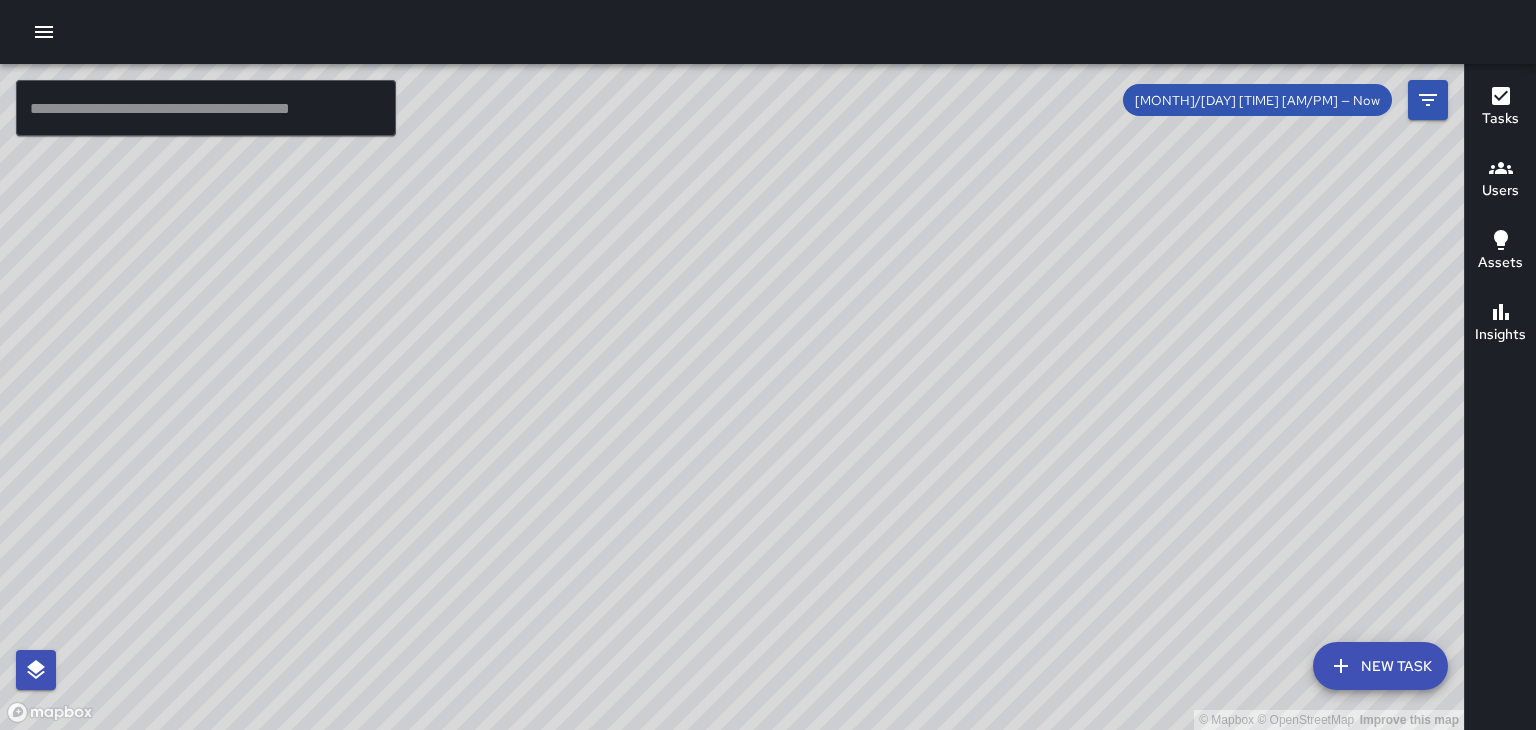 click 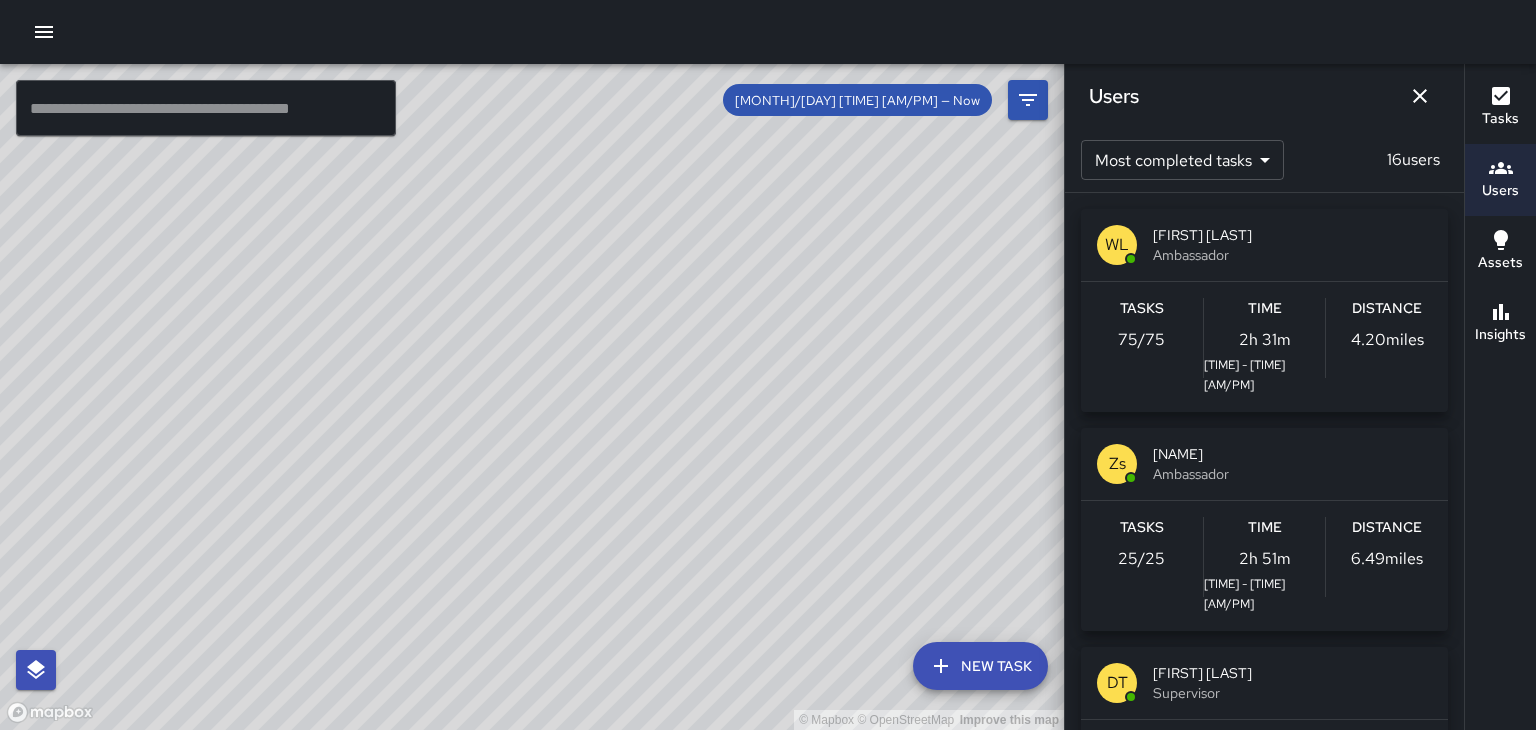 click on "Ambassador" at bounding box center (1292, 474) 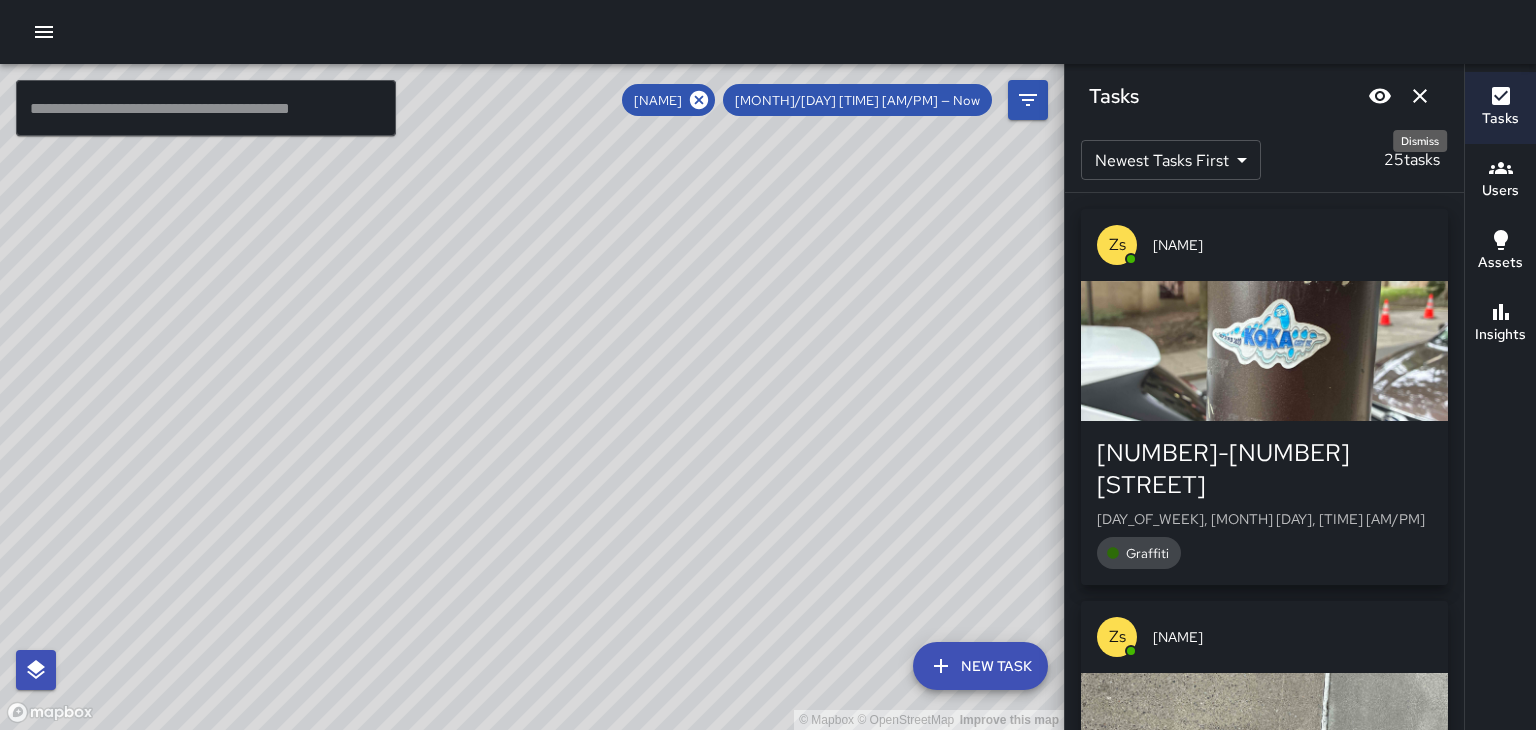 click 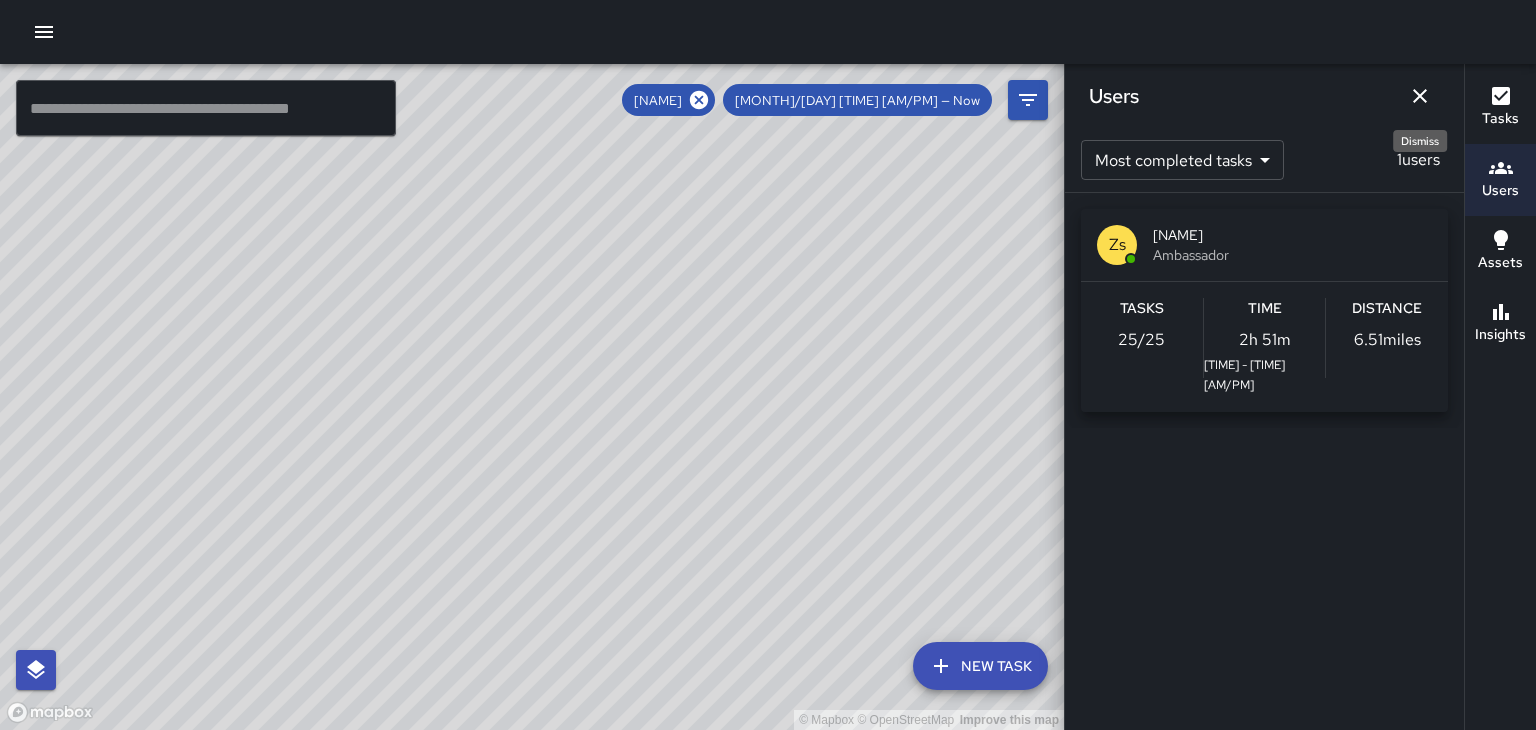 click 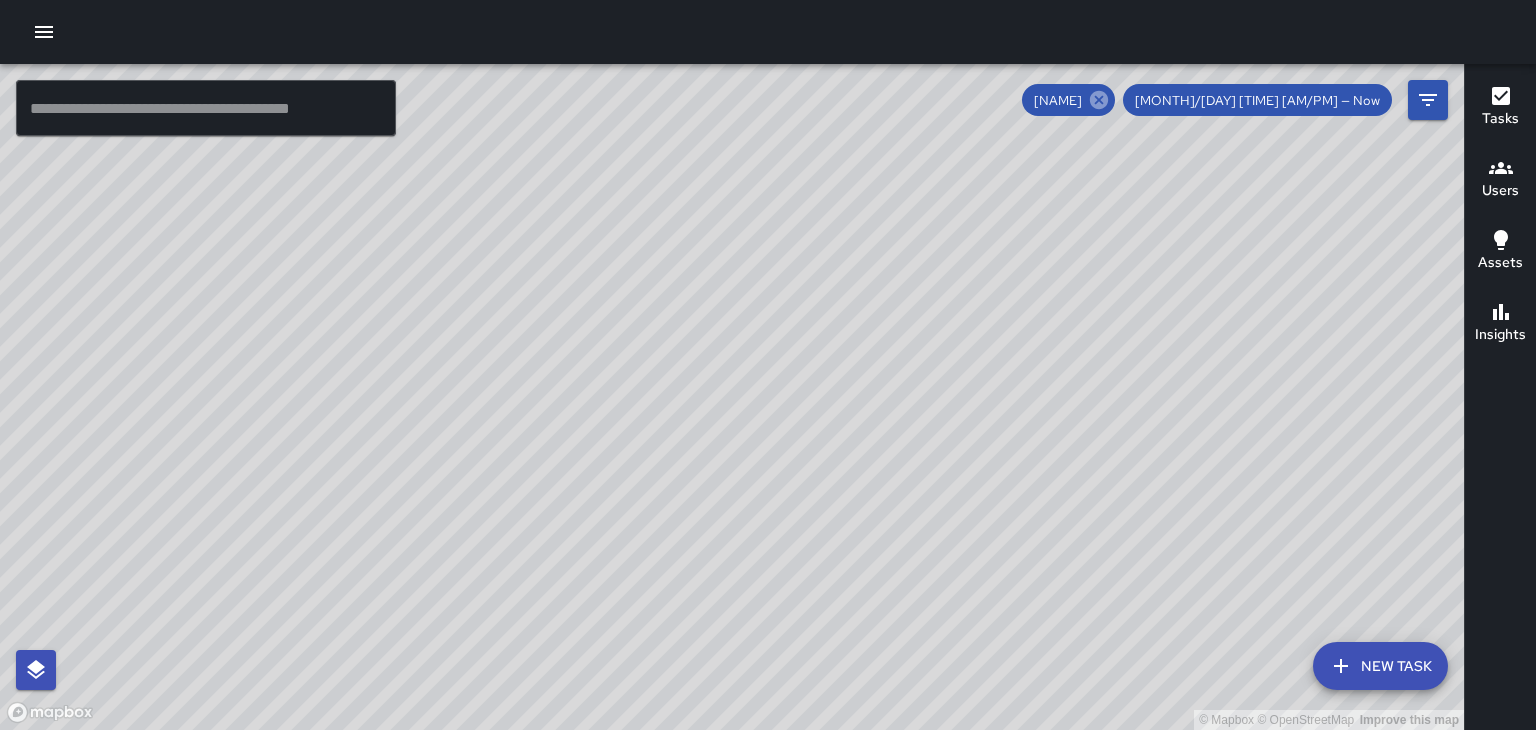 click 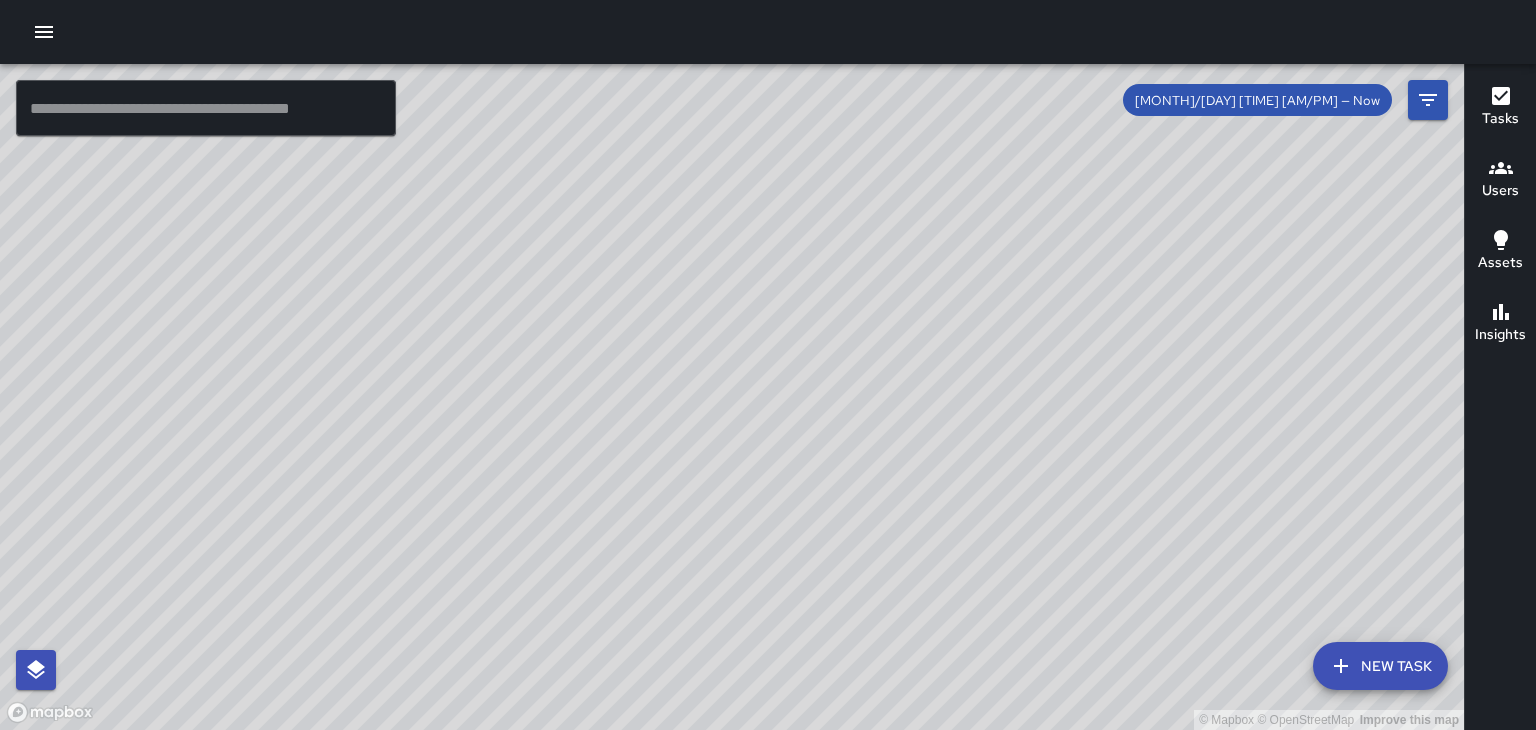click on "Users" at bounding box center [1500, 191] 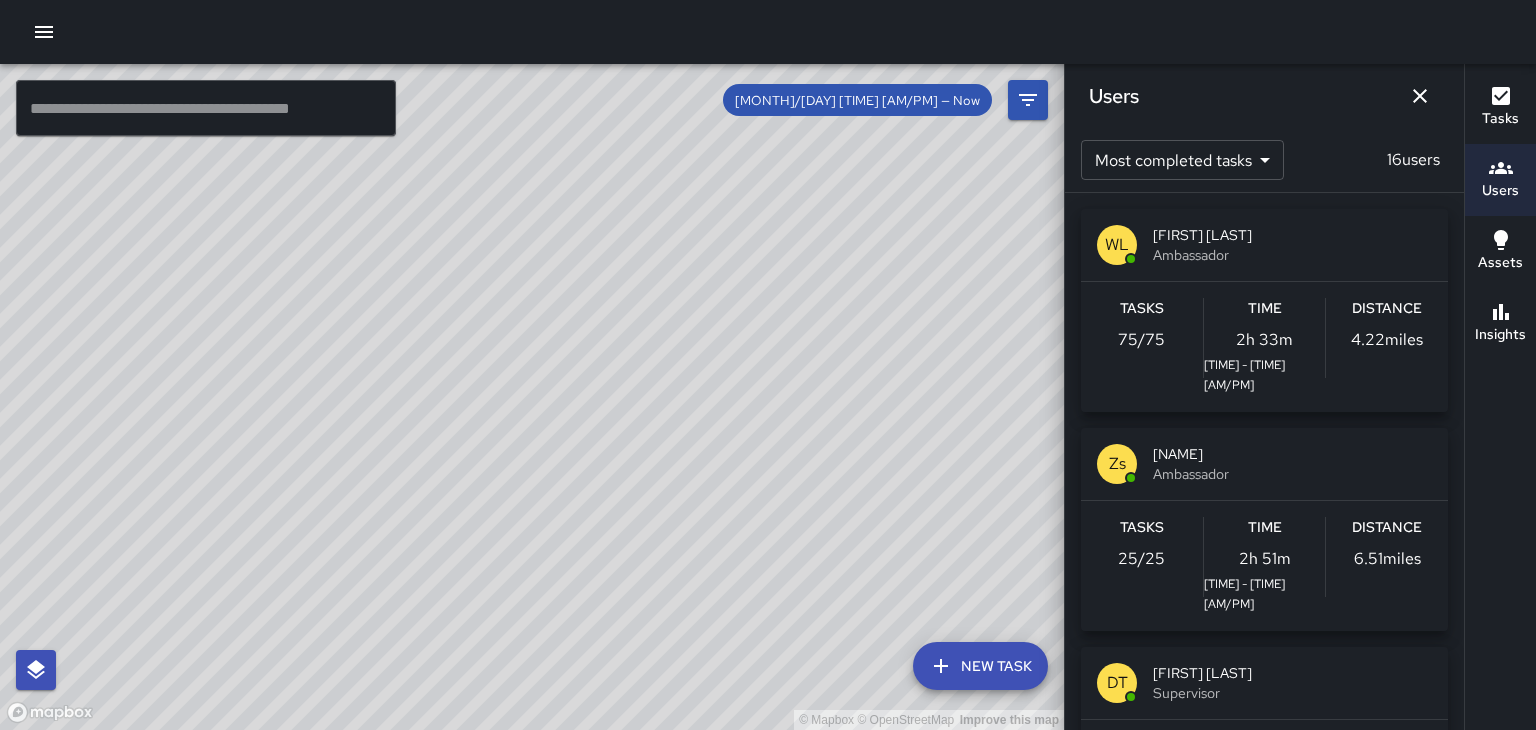 click on "Ambassador" at bounding box center (1292, 255) 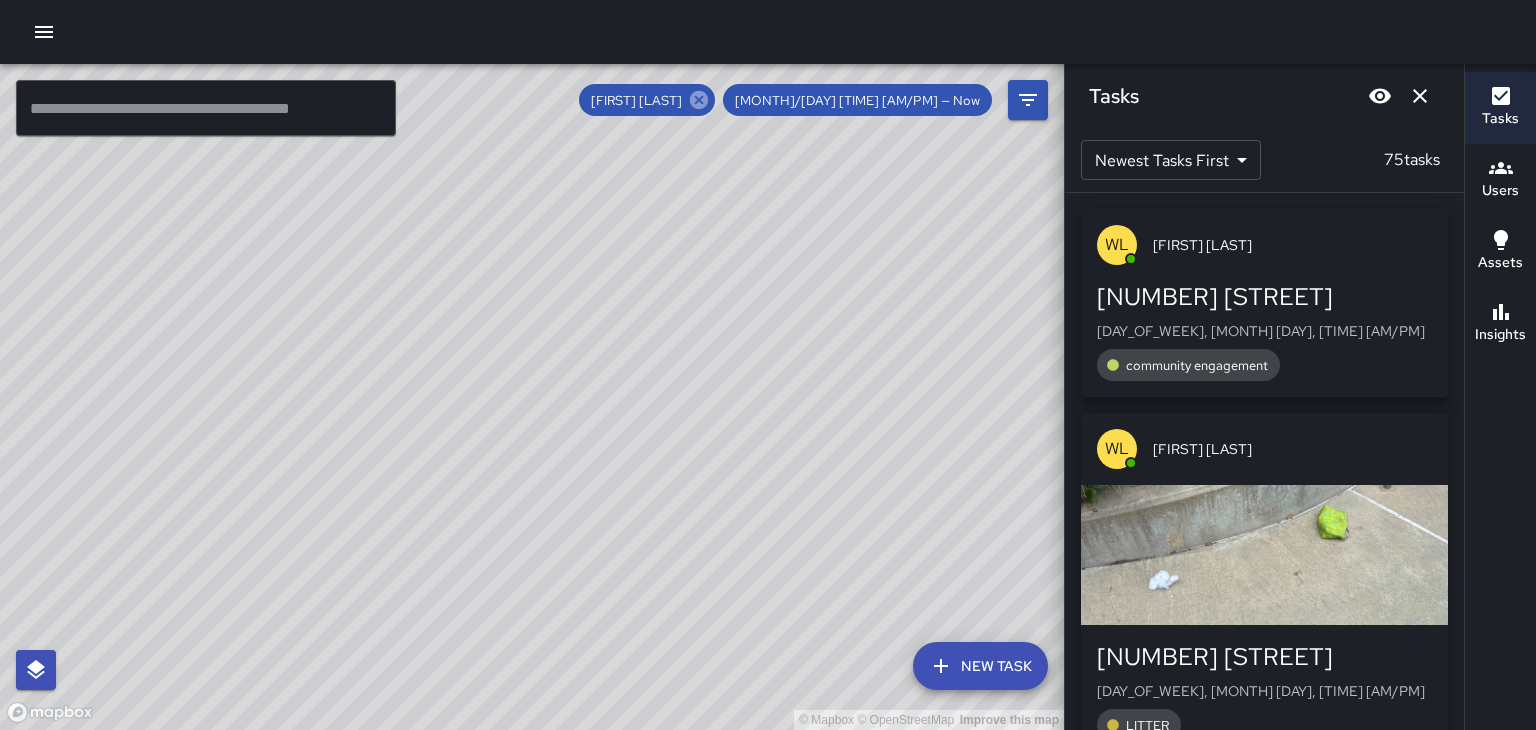 click 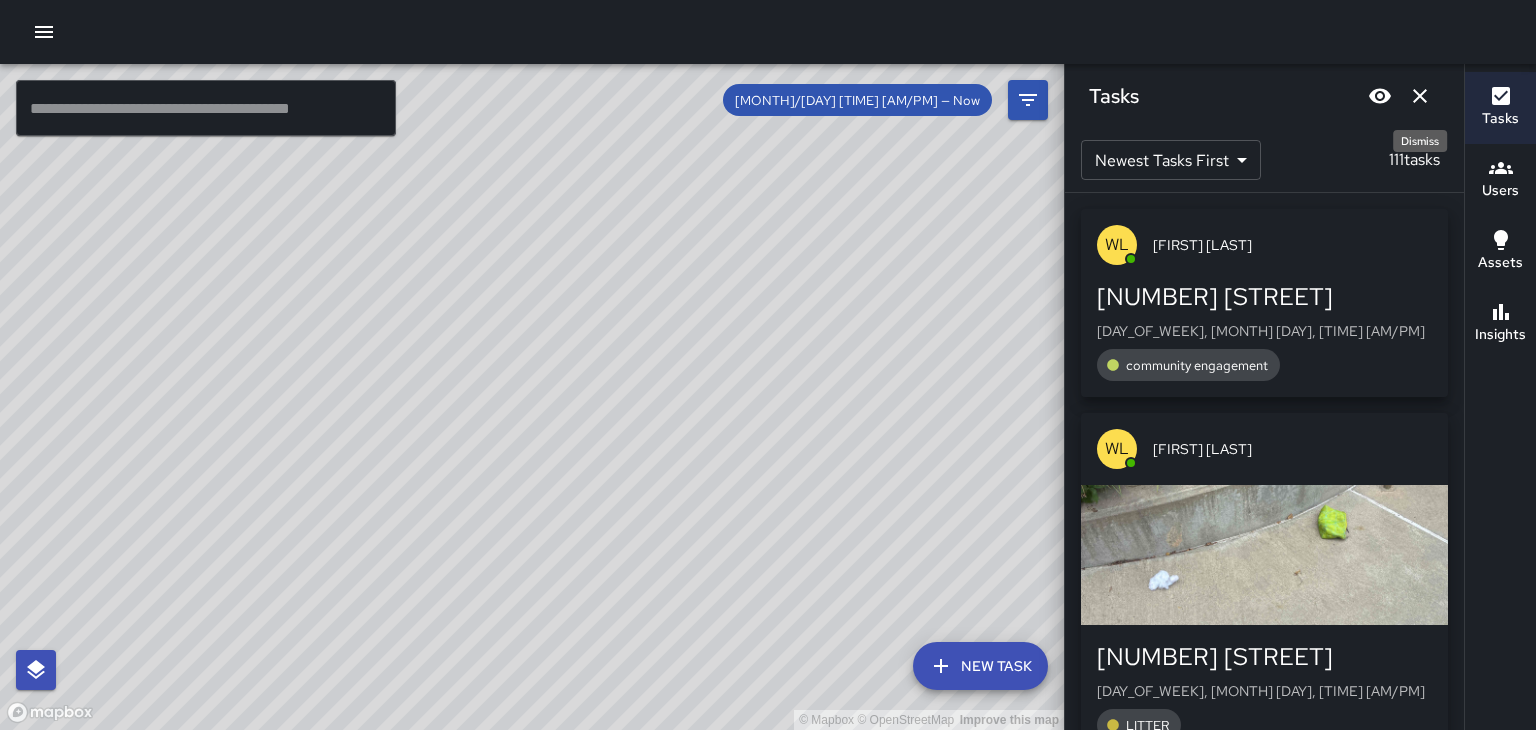 click 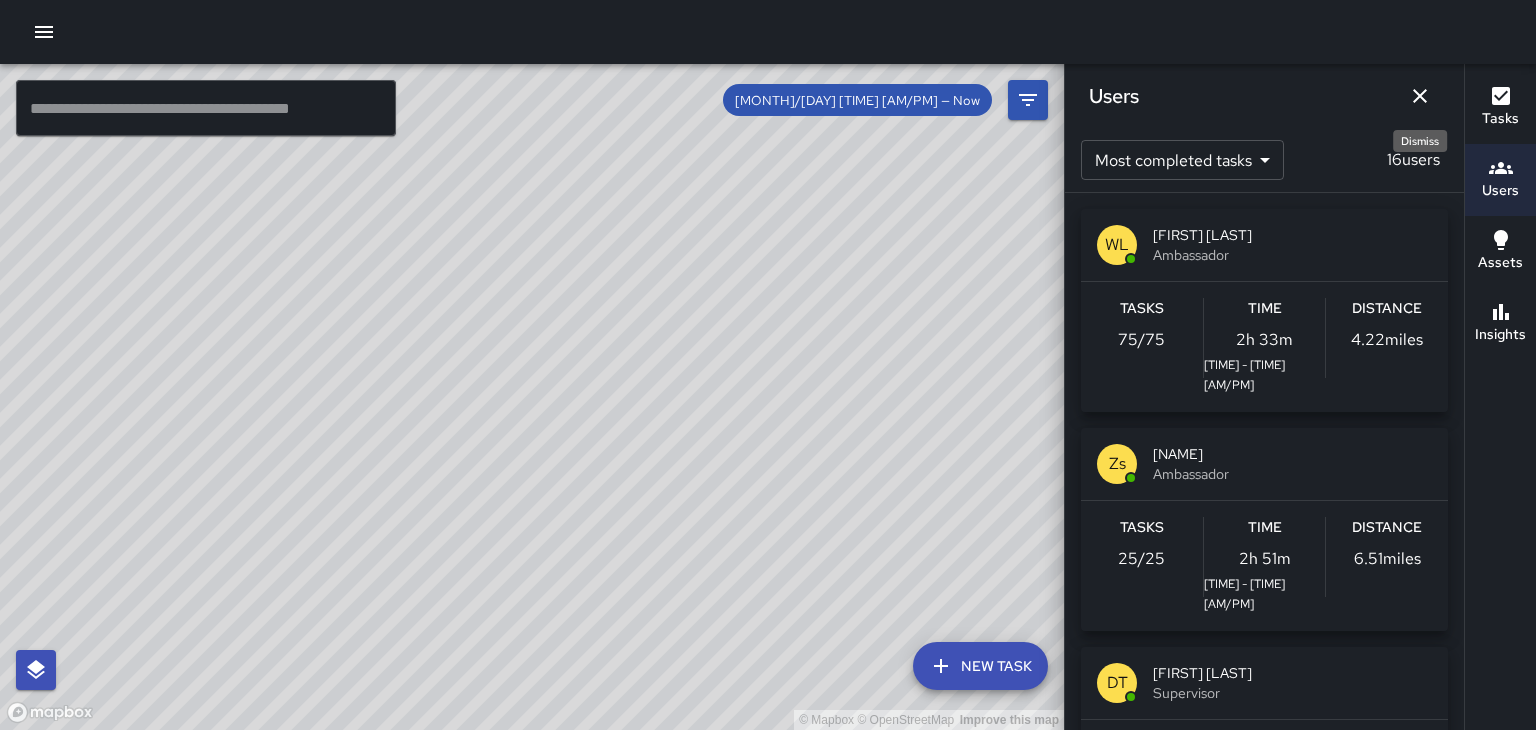 click 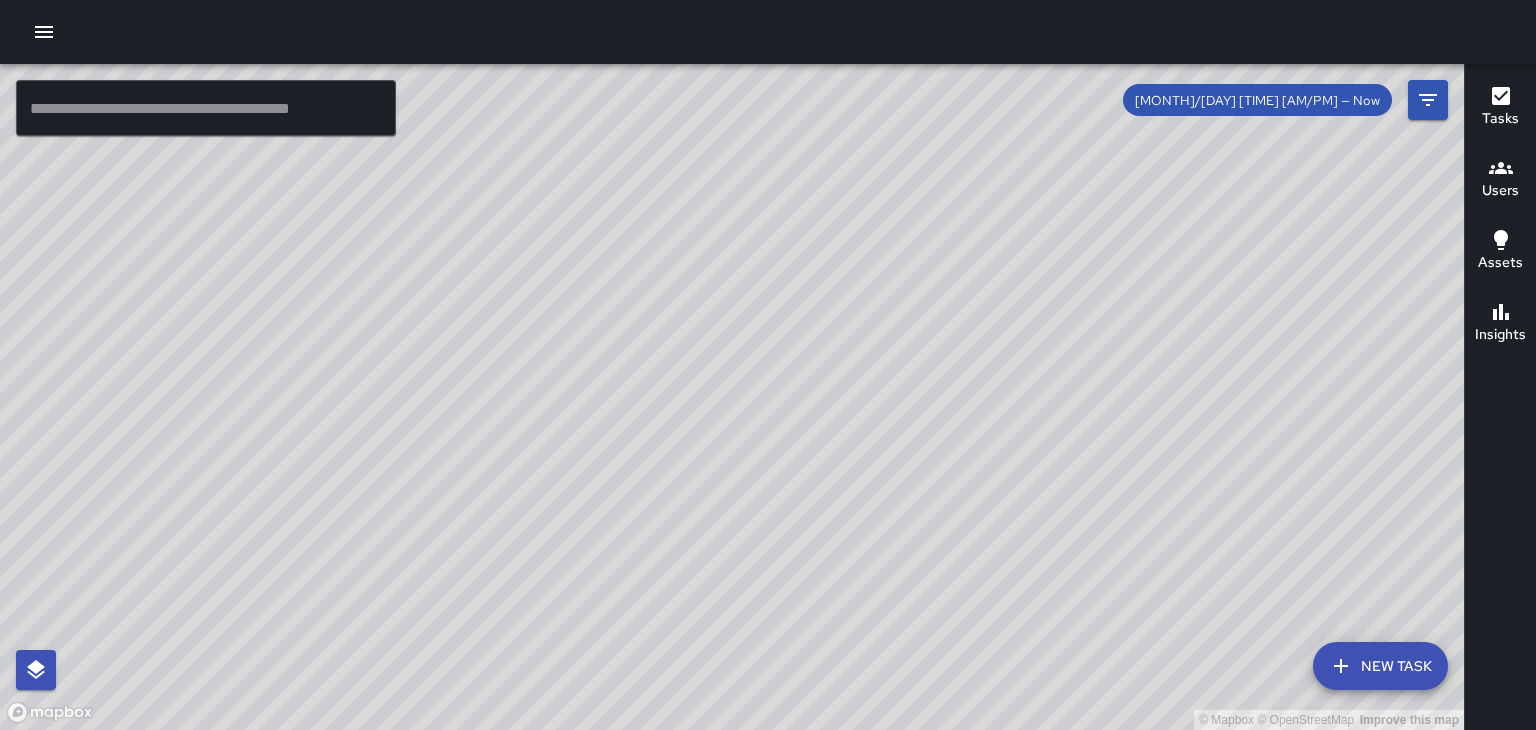 click on "Users" at bounding box center [1500, 191] 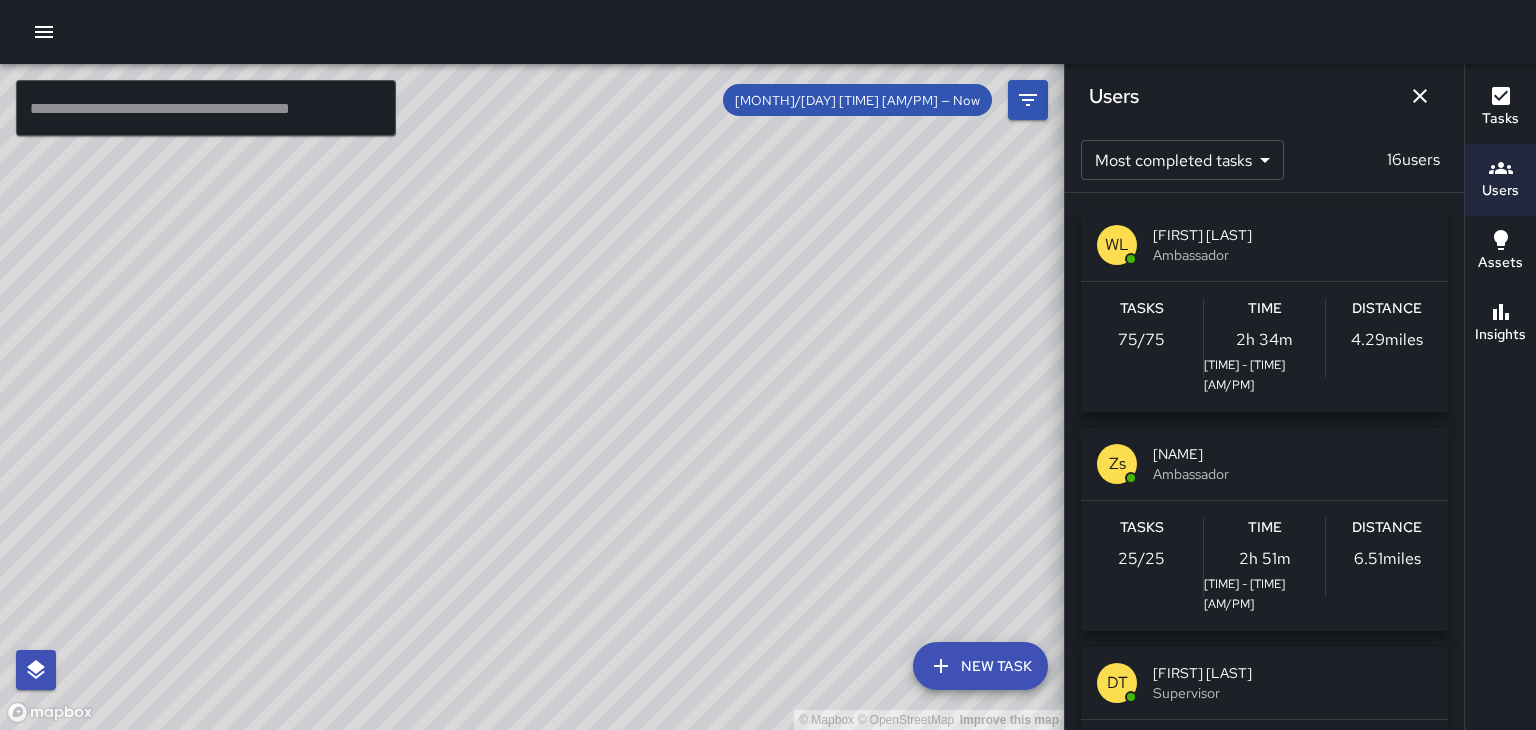 click on "Ambassador" at bounding box center [1292, 474] 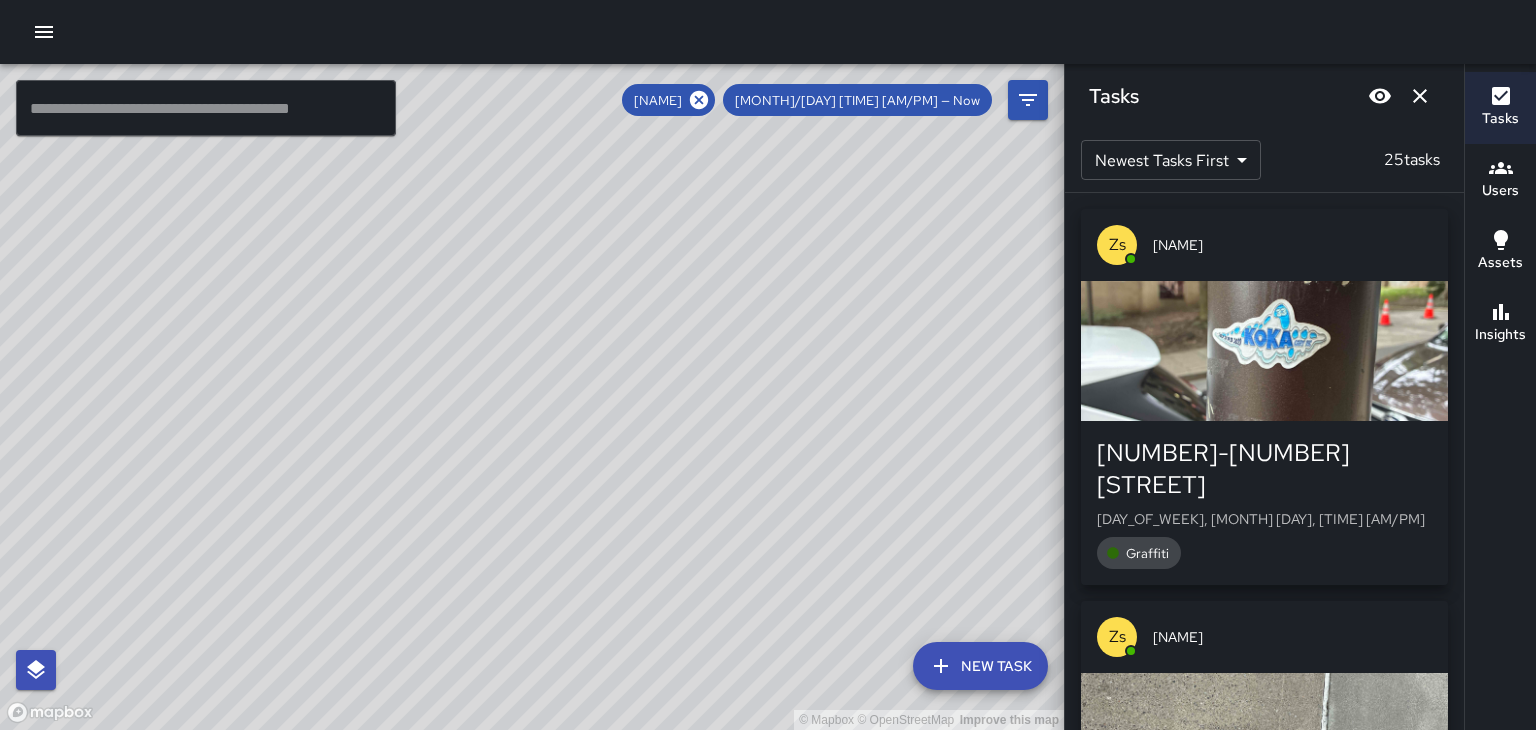 click at bounding box center (1420, 96) 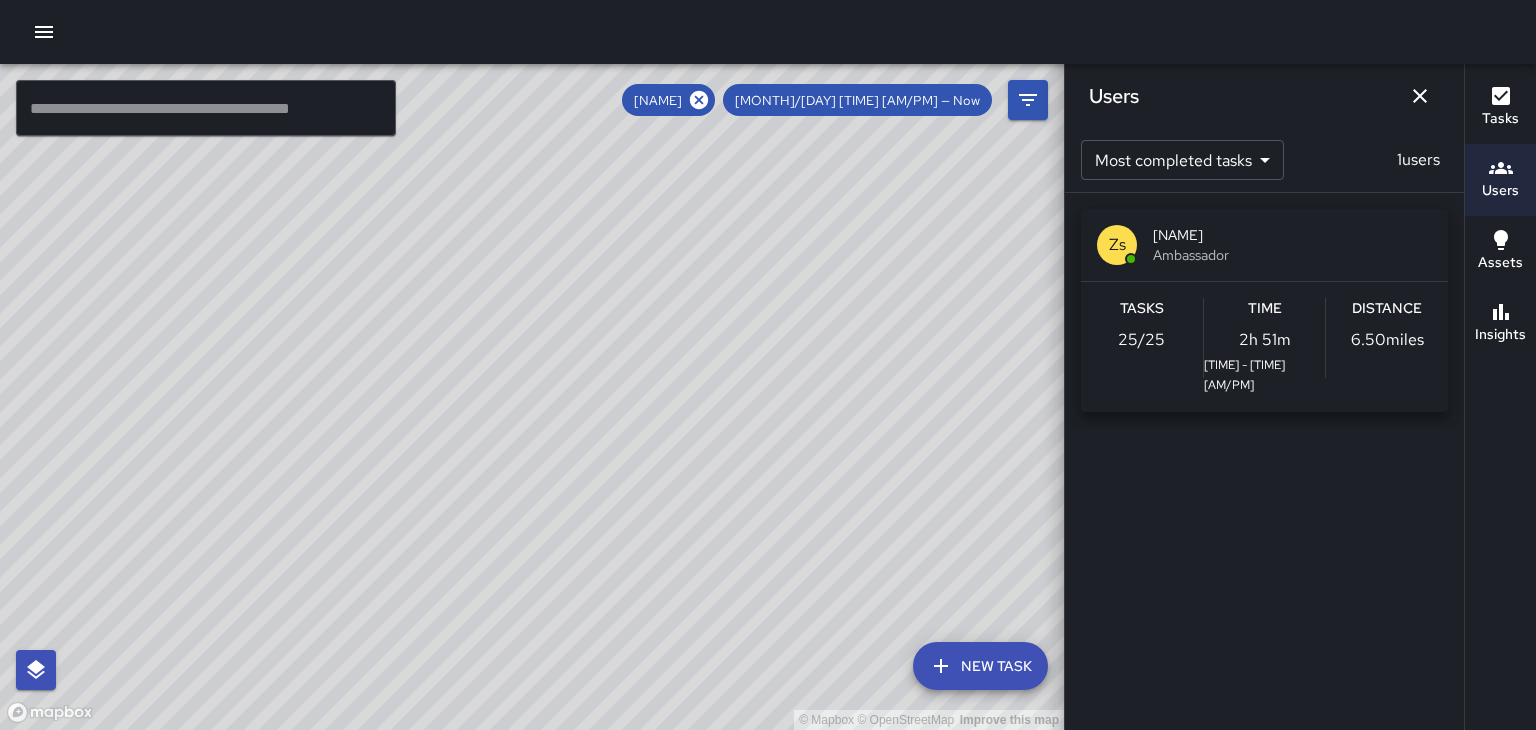 click at bounding box center [1420, 96] 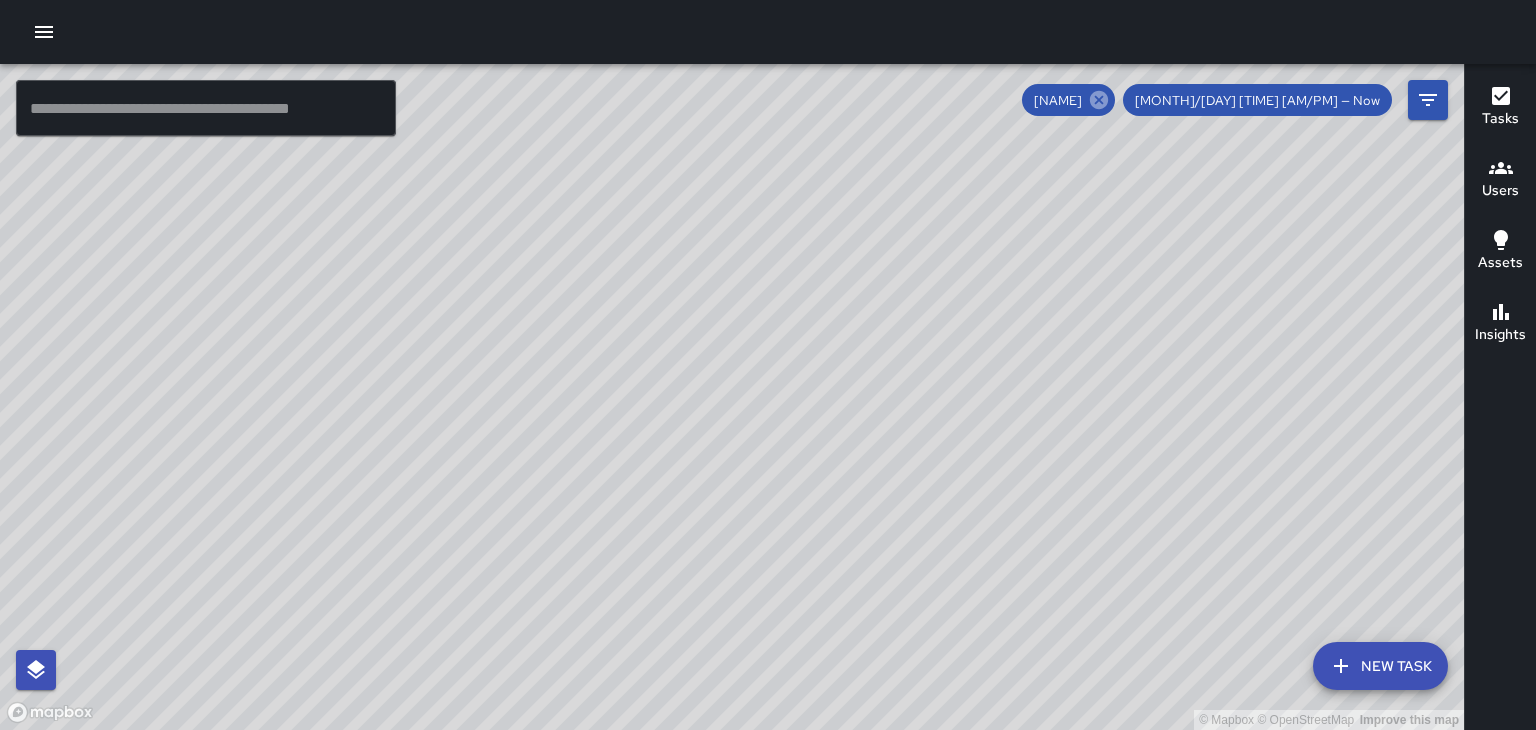click 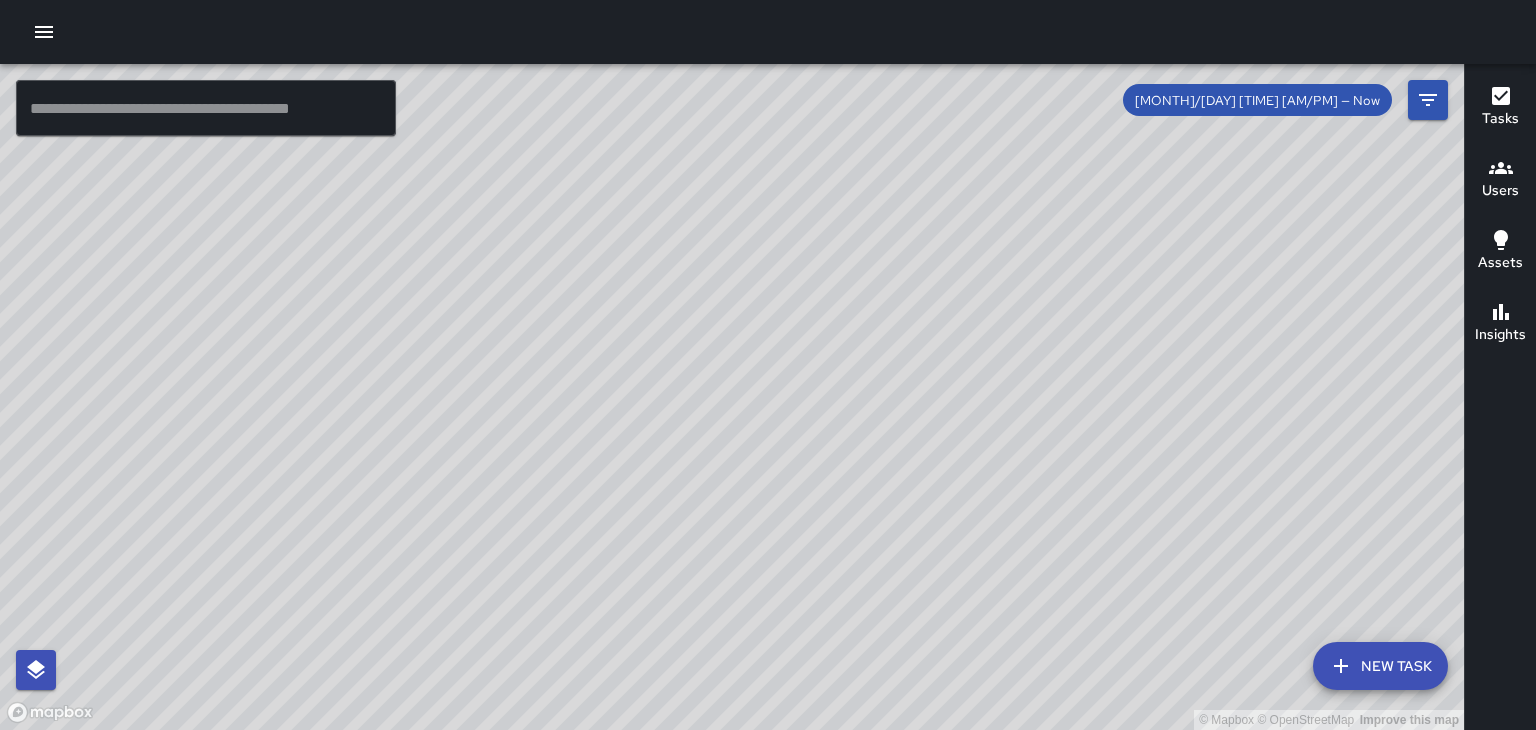 click on "© Mapbox   © OpenStreetMap   Improve this map" at bounding box center [732, 397] 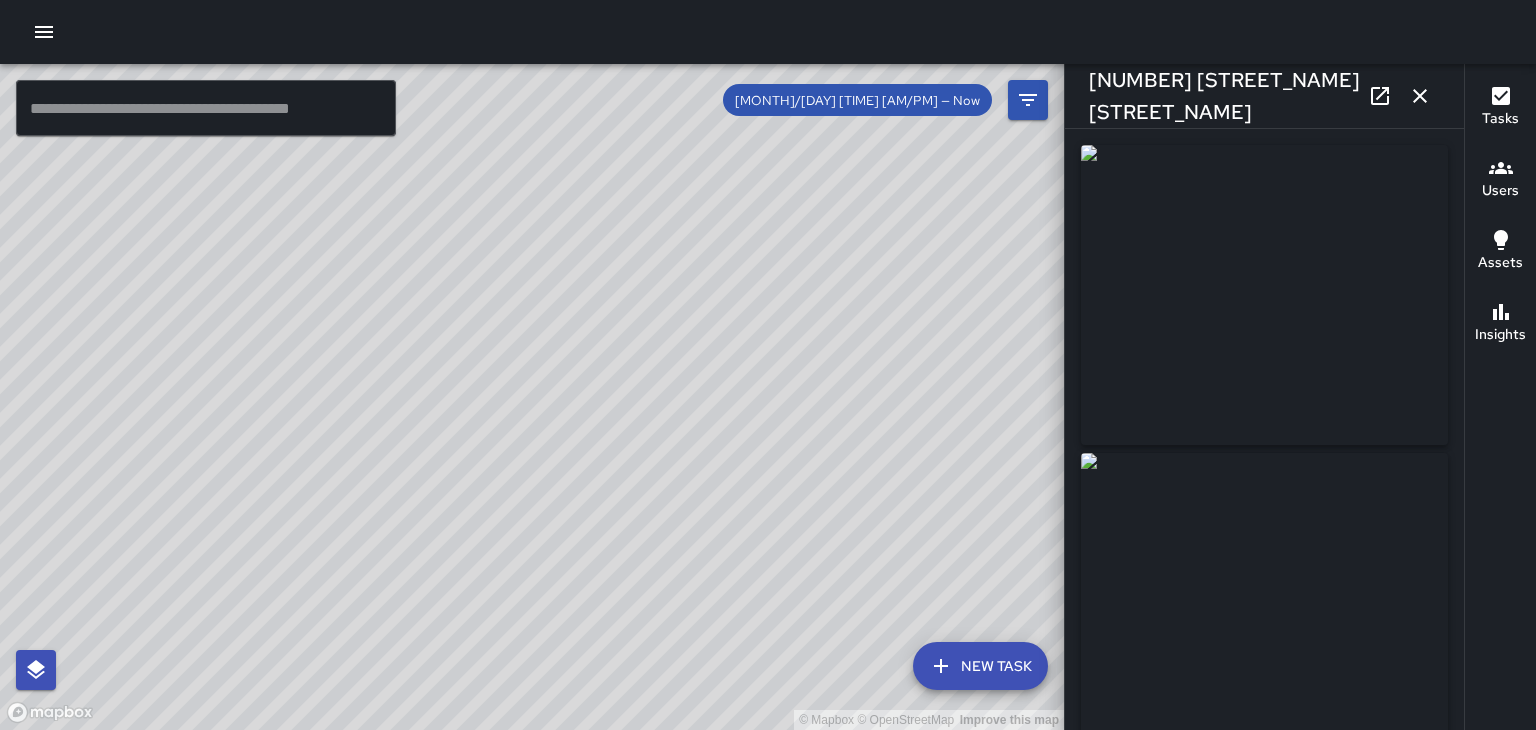 type on "**********" 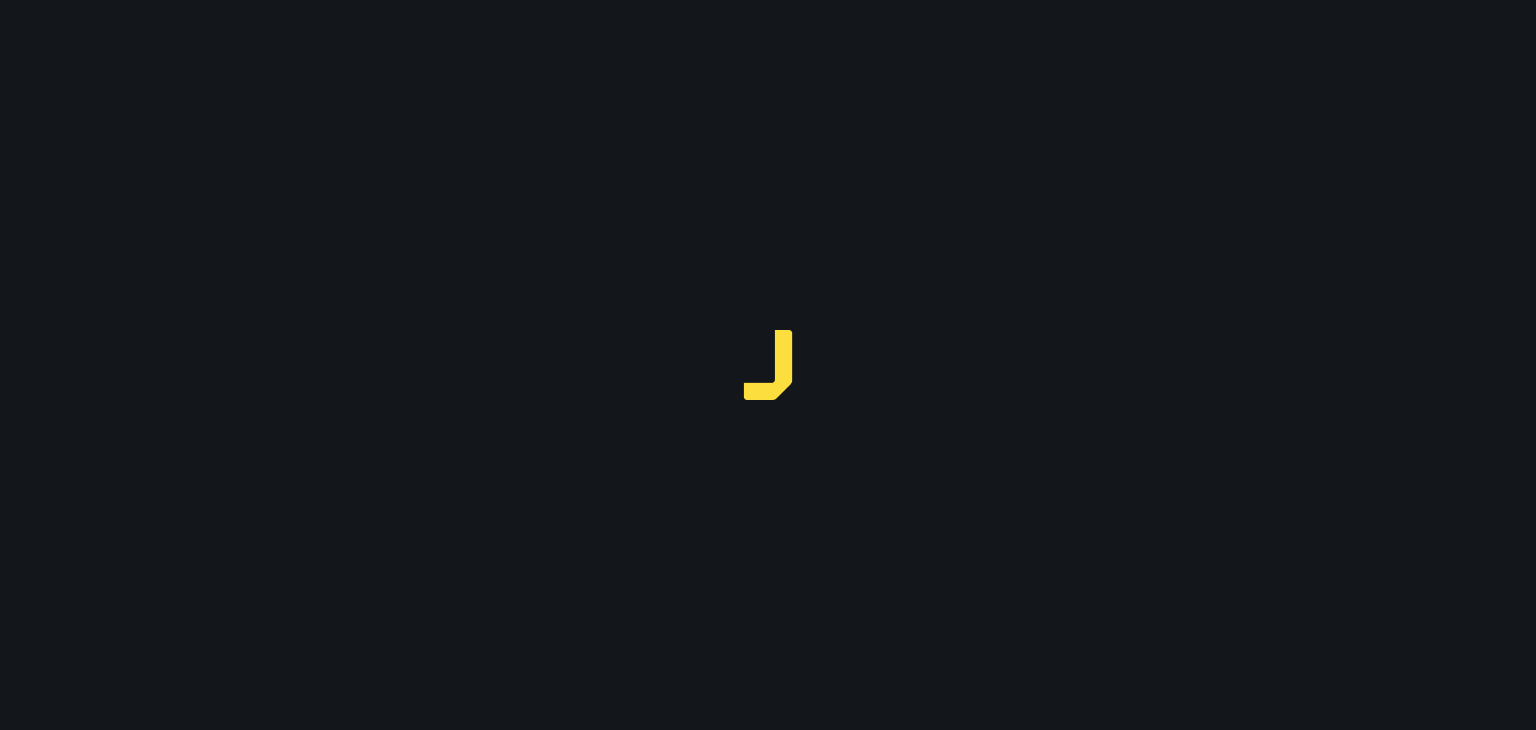 scroll, scrollTop: 0, scrollLeft: 0, axis: both 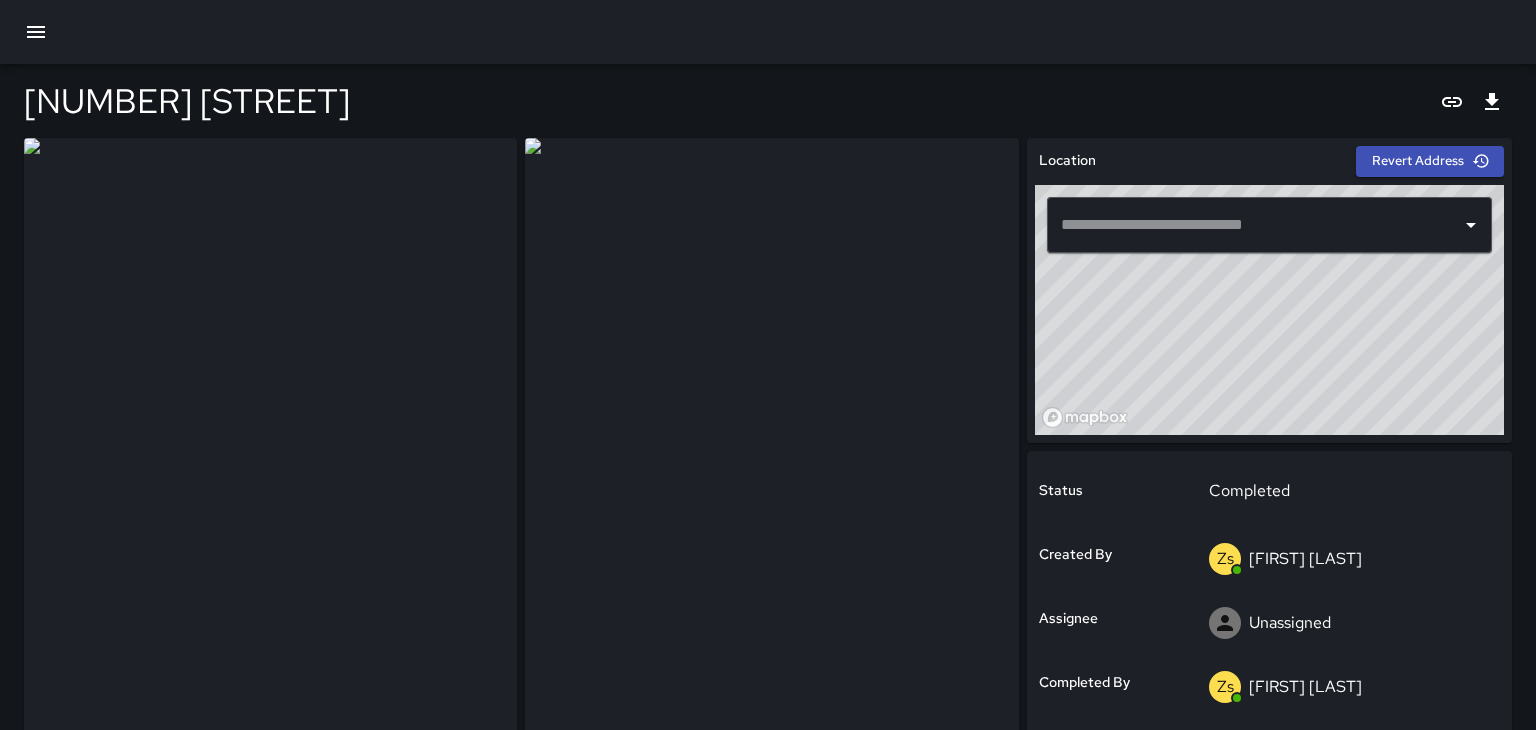 type on "**********" 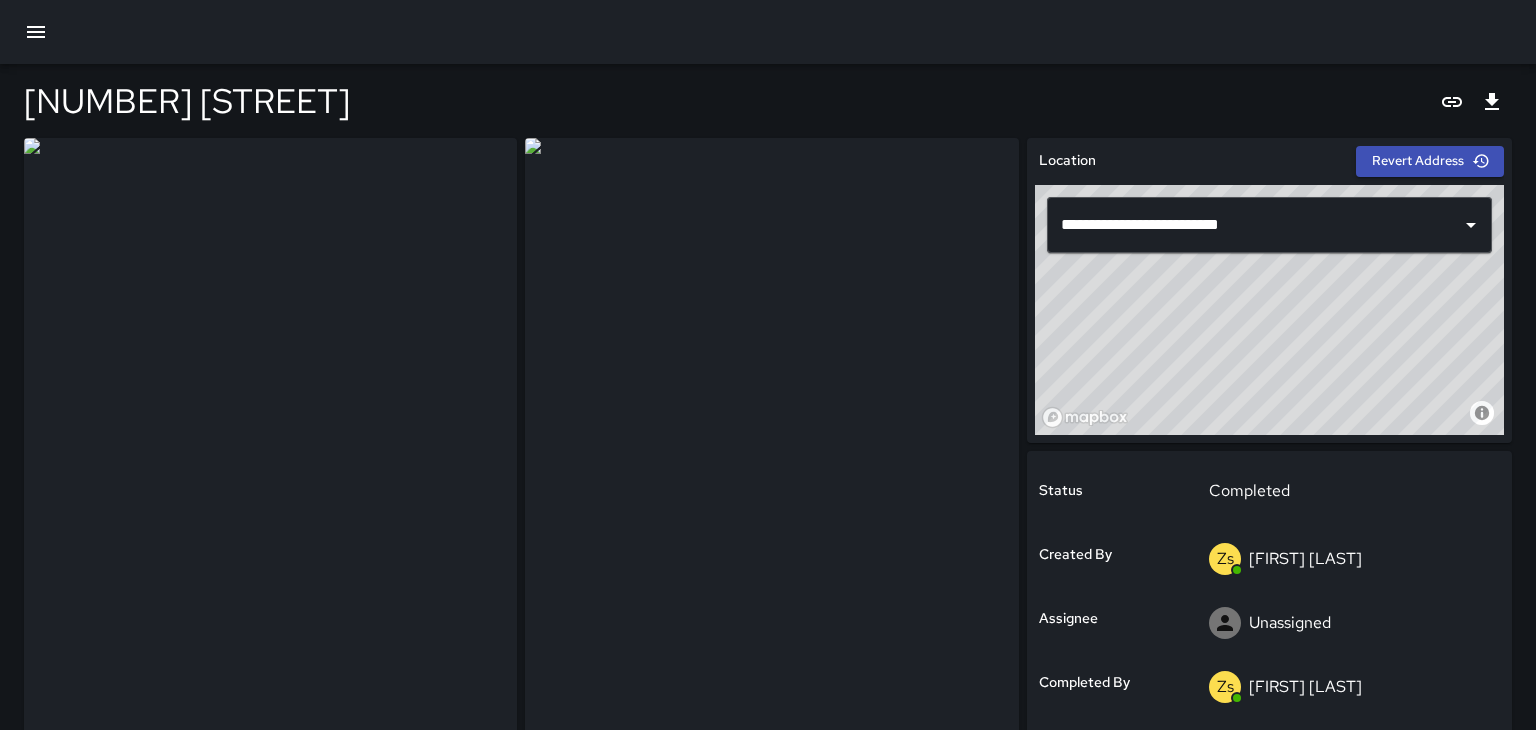 click 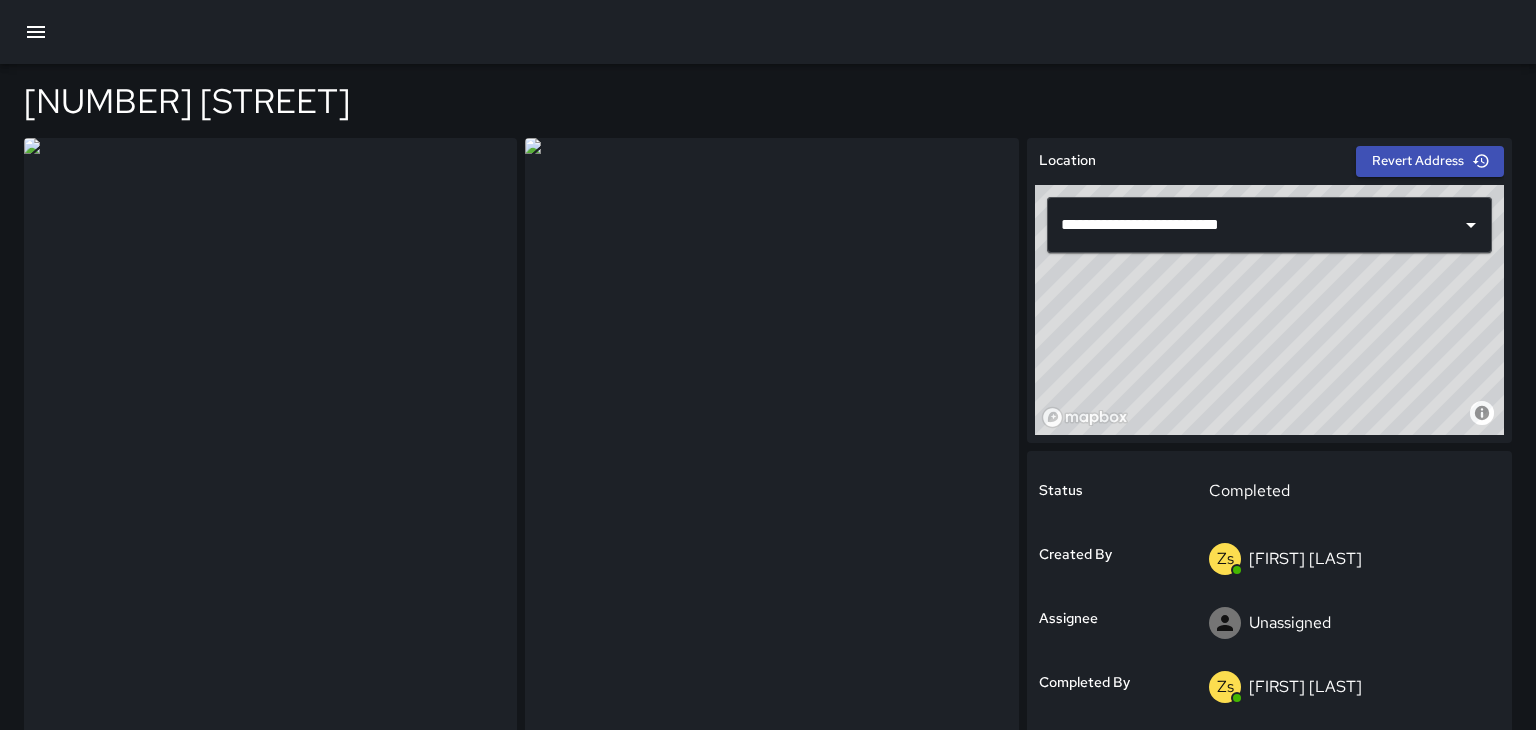 scroll, scrollTop: 0, scrollLeft: 0, axis: both 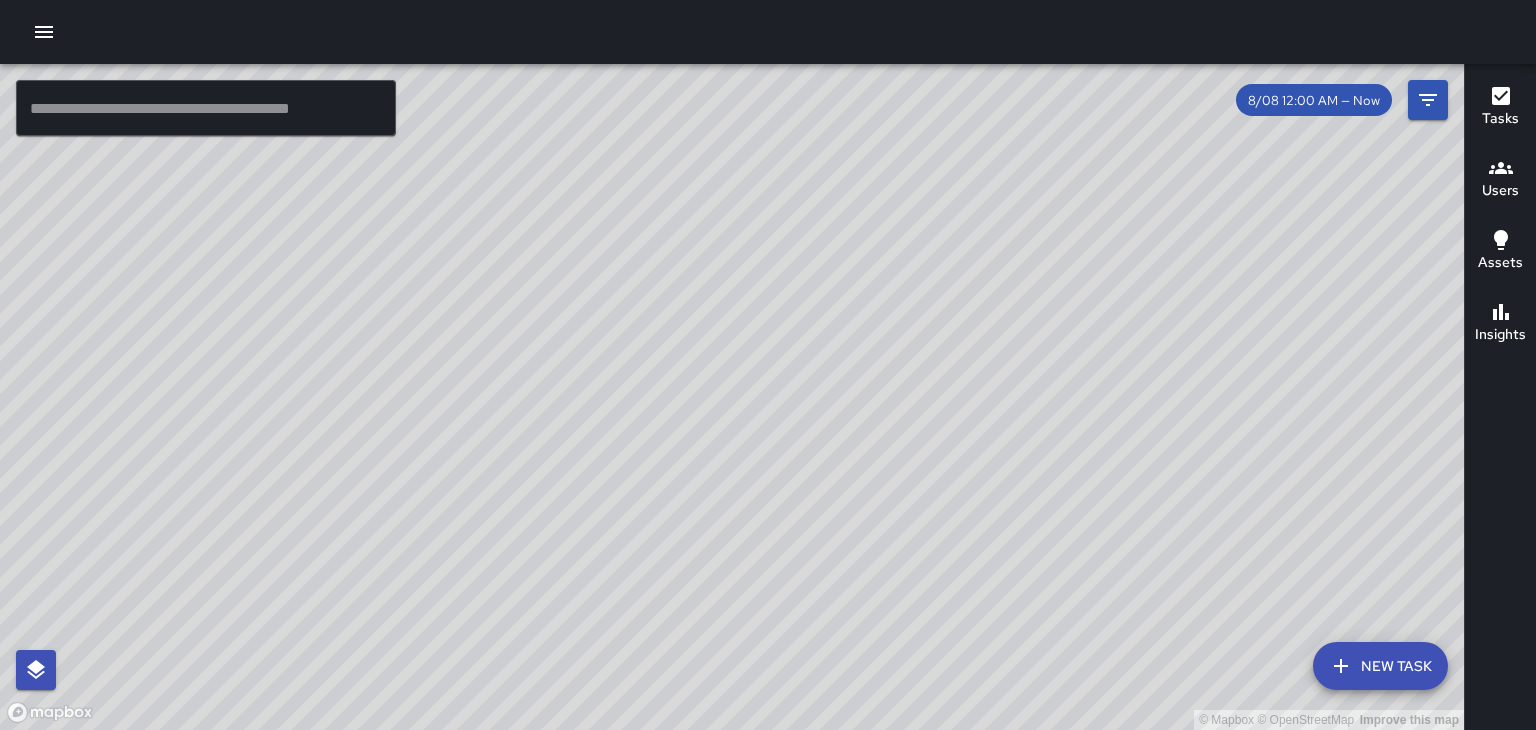 click on "Users" at bounding box center (1500, 191) 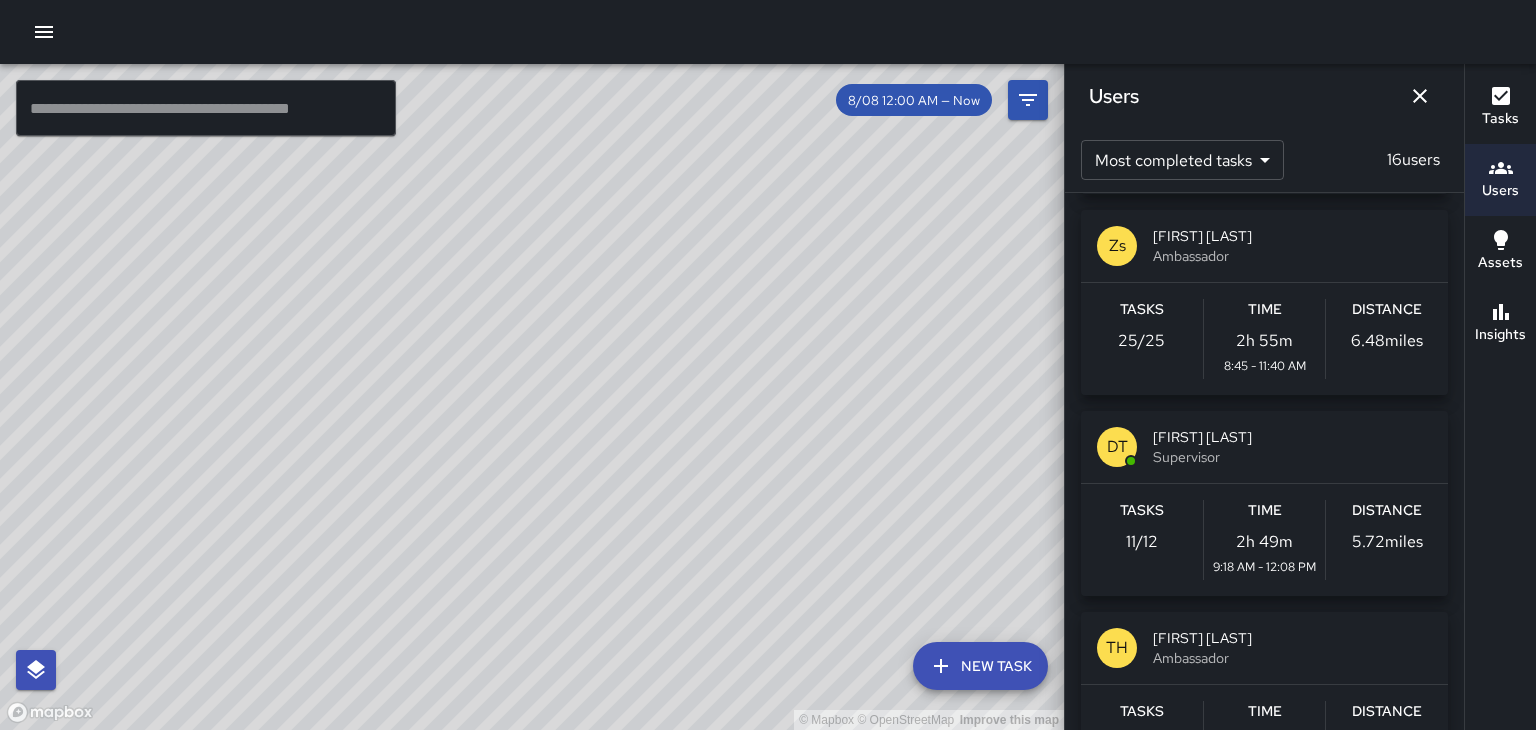 scroll, scrollTop: 205, scrollLeft: 0, axis: vertical 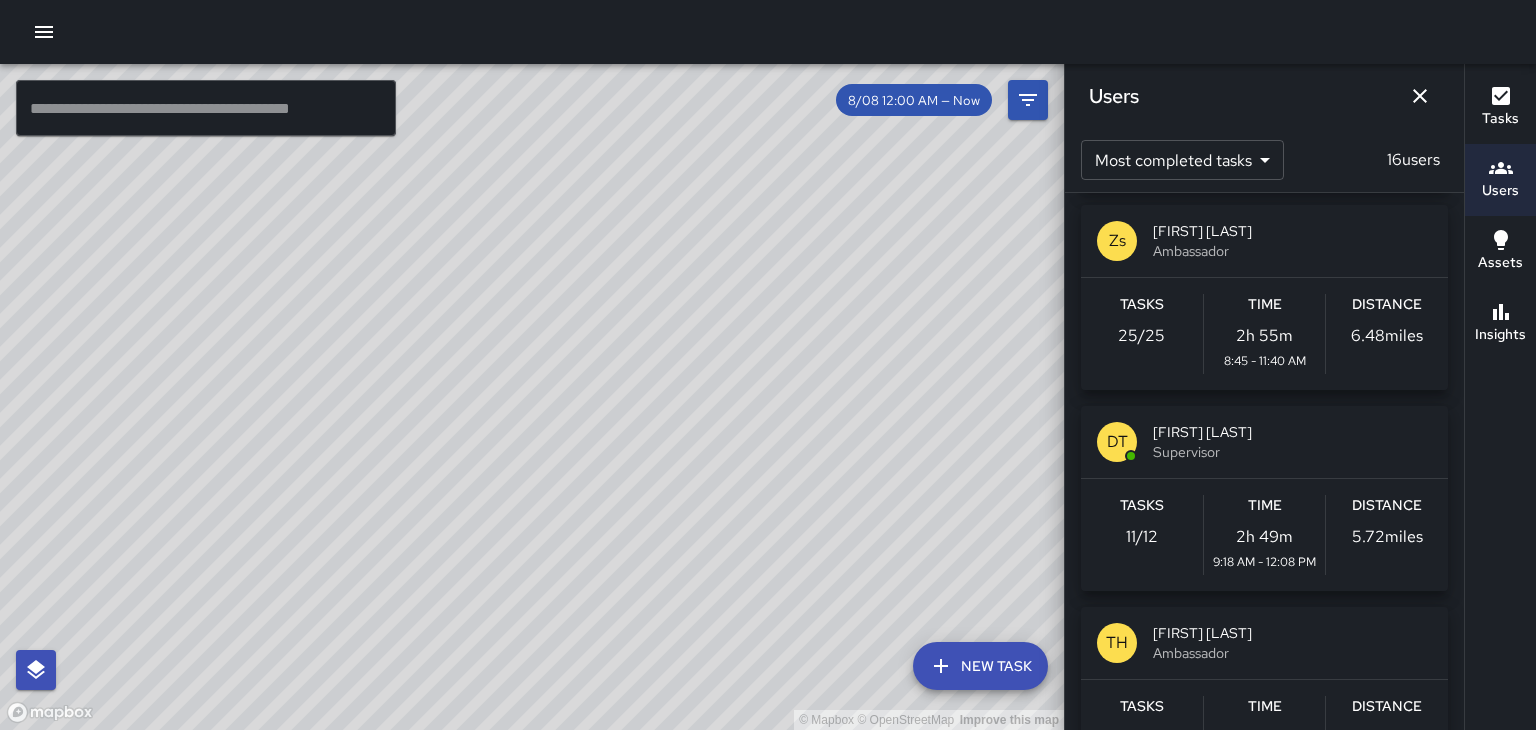 click on "DT" at bounding box center [1117, 442] 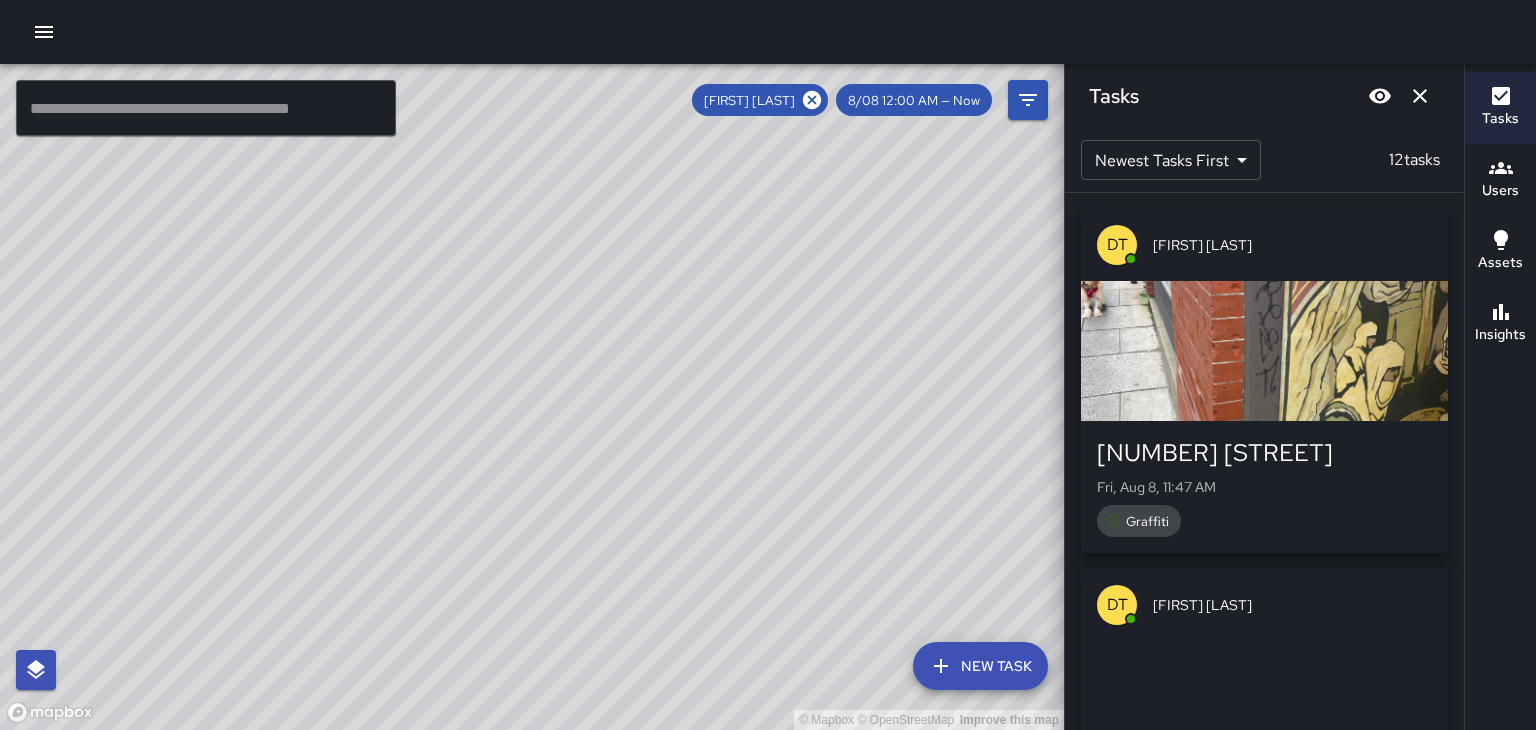 scroll, scrollTop: 0, scrollLeft: 0, axis: both 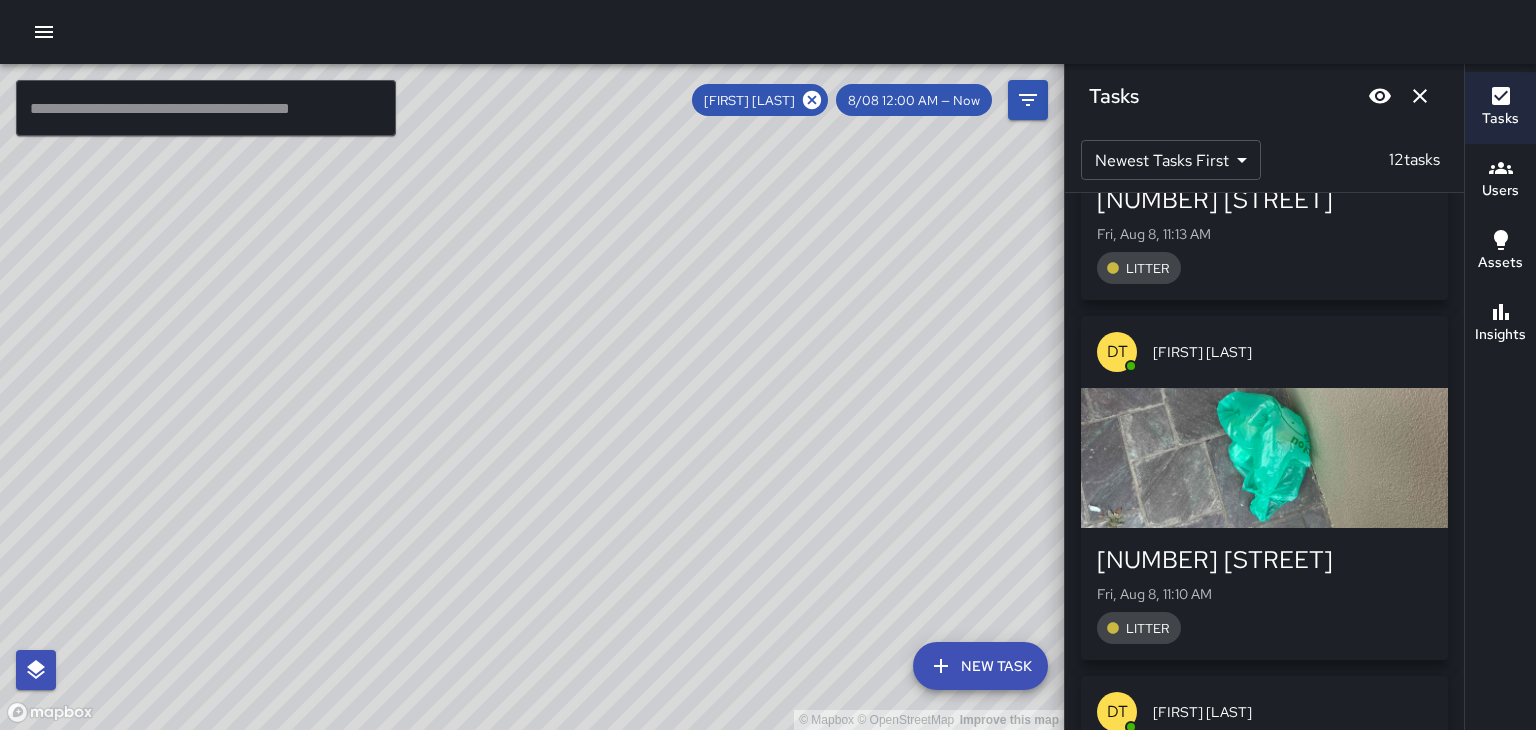 click on "© Mapbox   © OpenStreetMap   Improve this map" at bounding box center [532, 397] 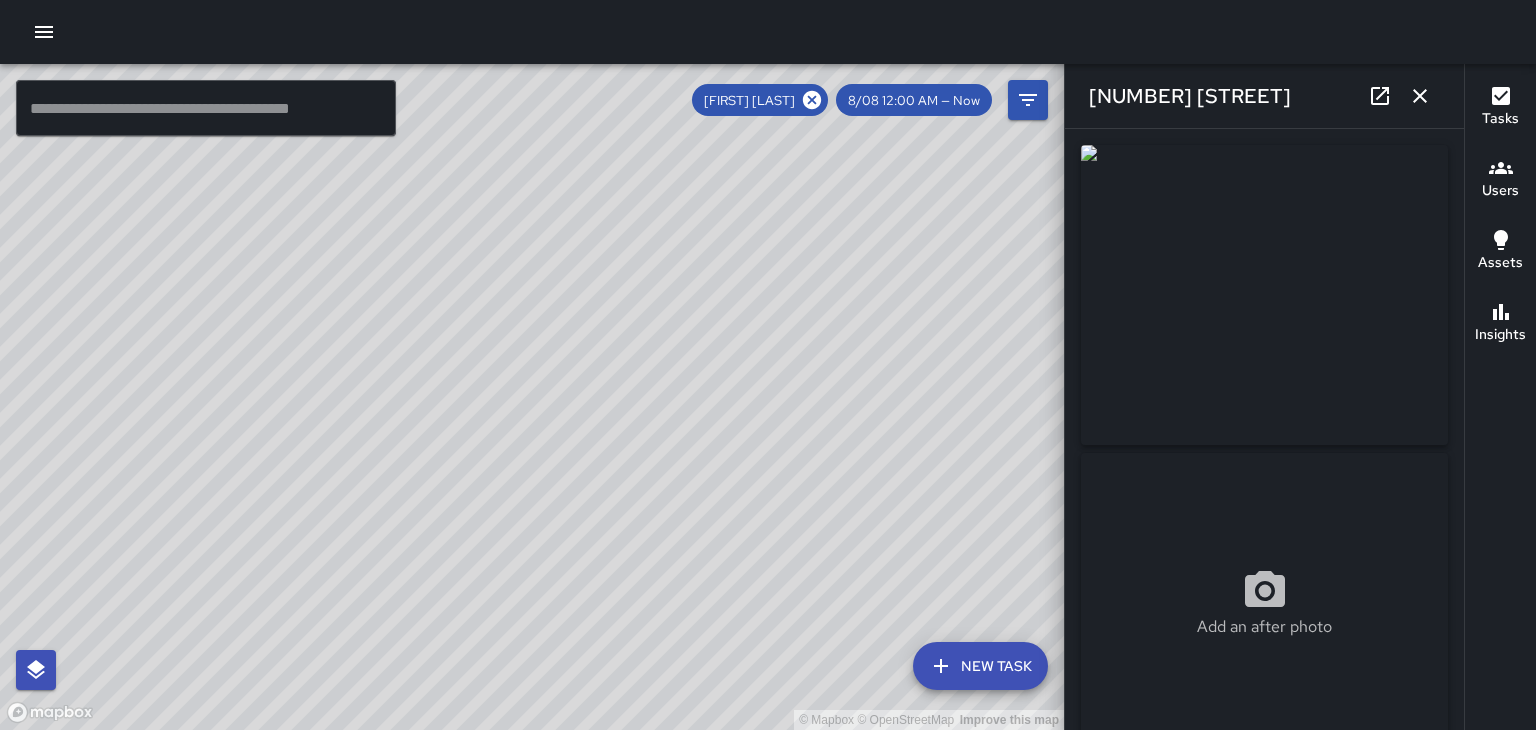 click at bounding box center (1420, 96) 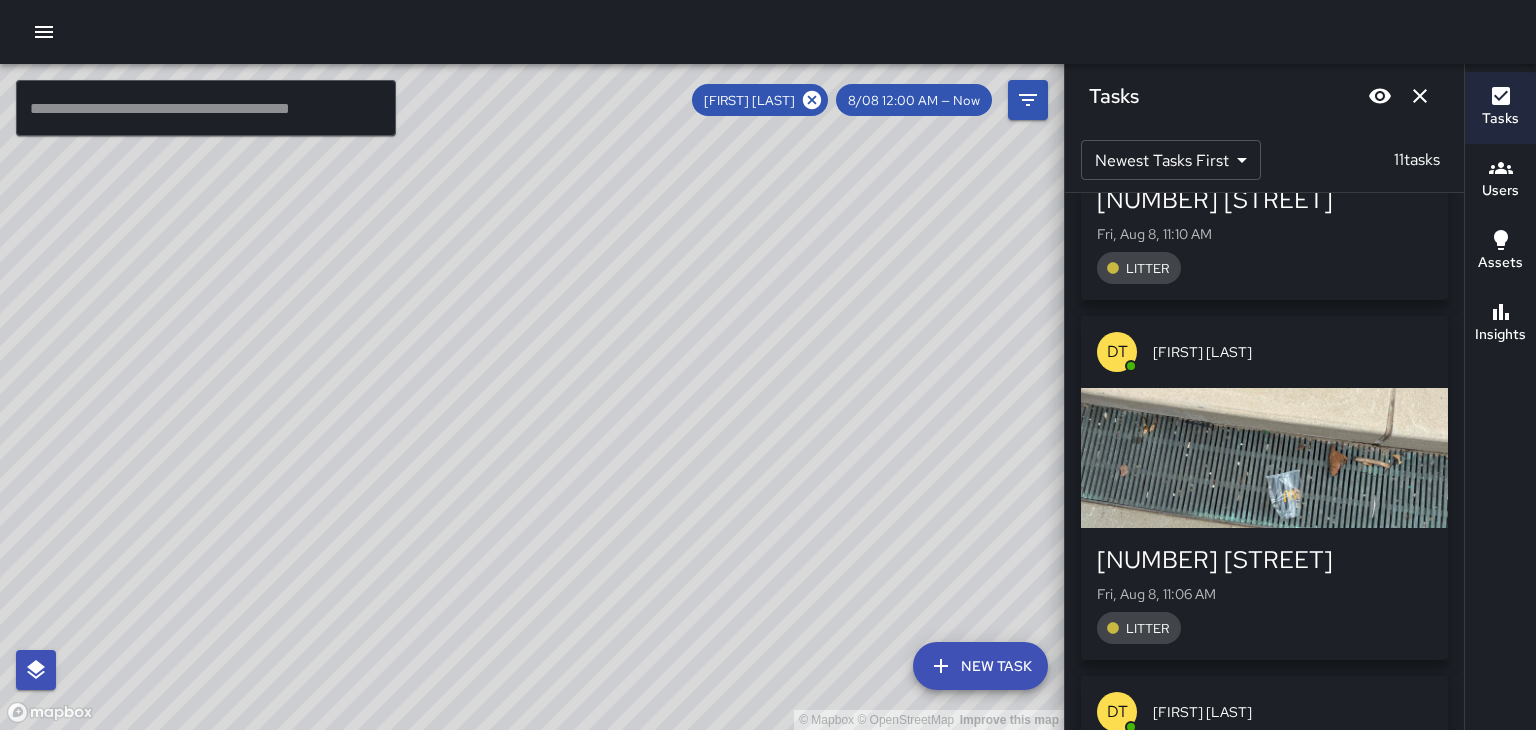 click on "DAVID TAYLOR 8/08 12:00 AM — Now" at bounding box center [842, 100] 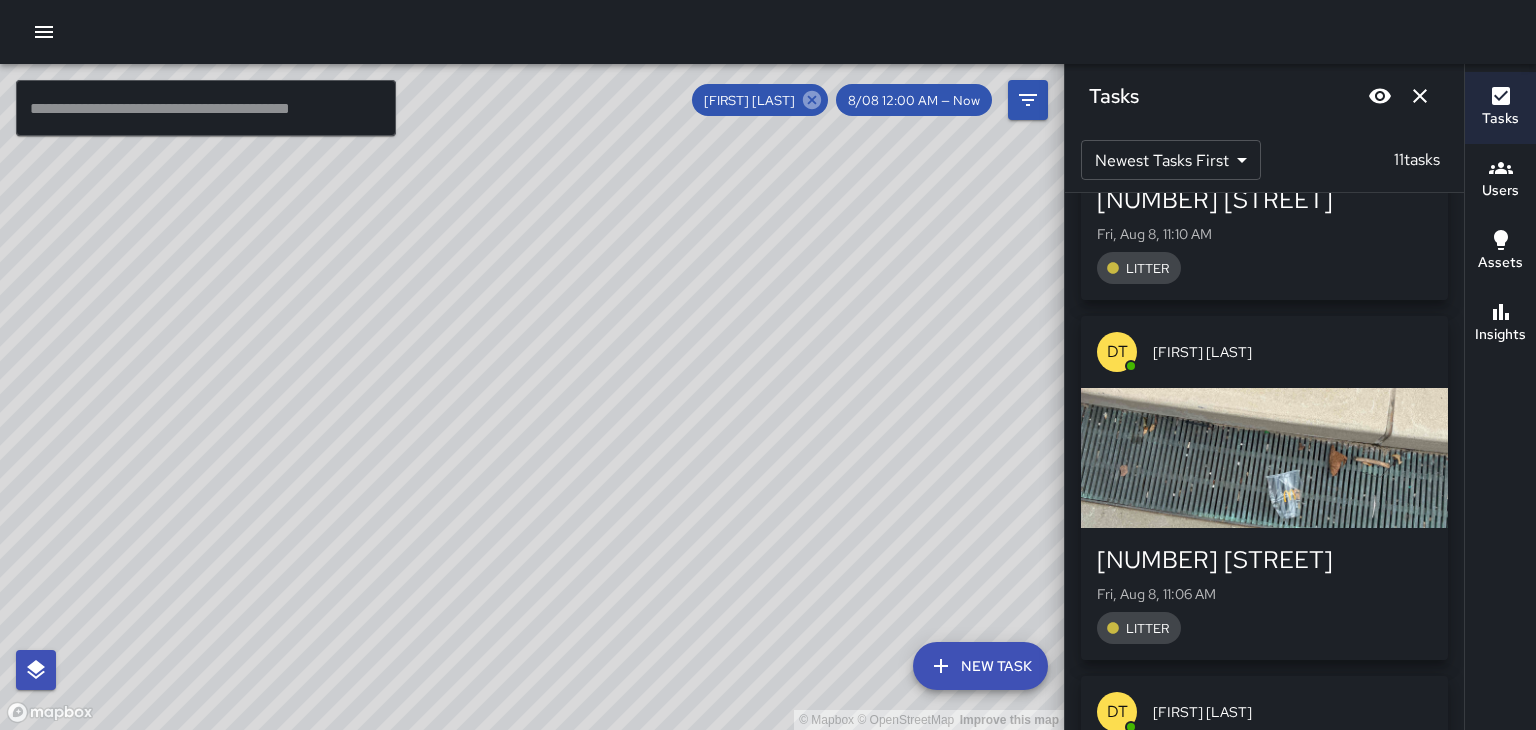 click 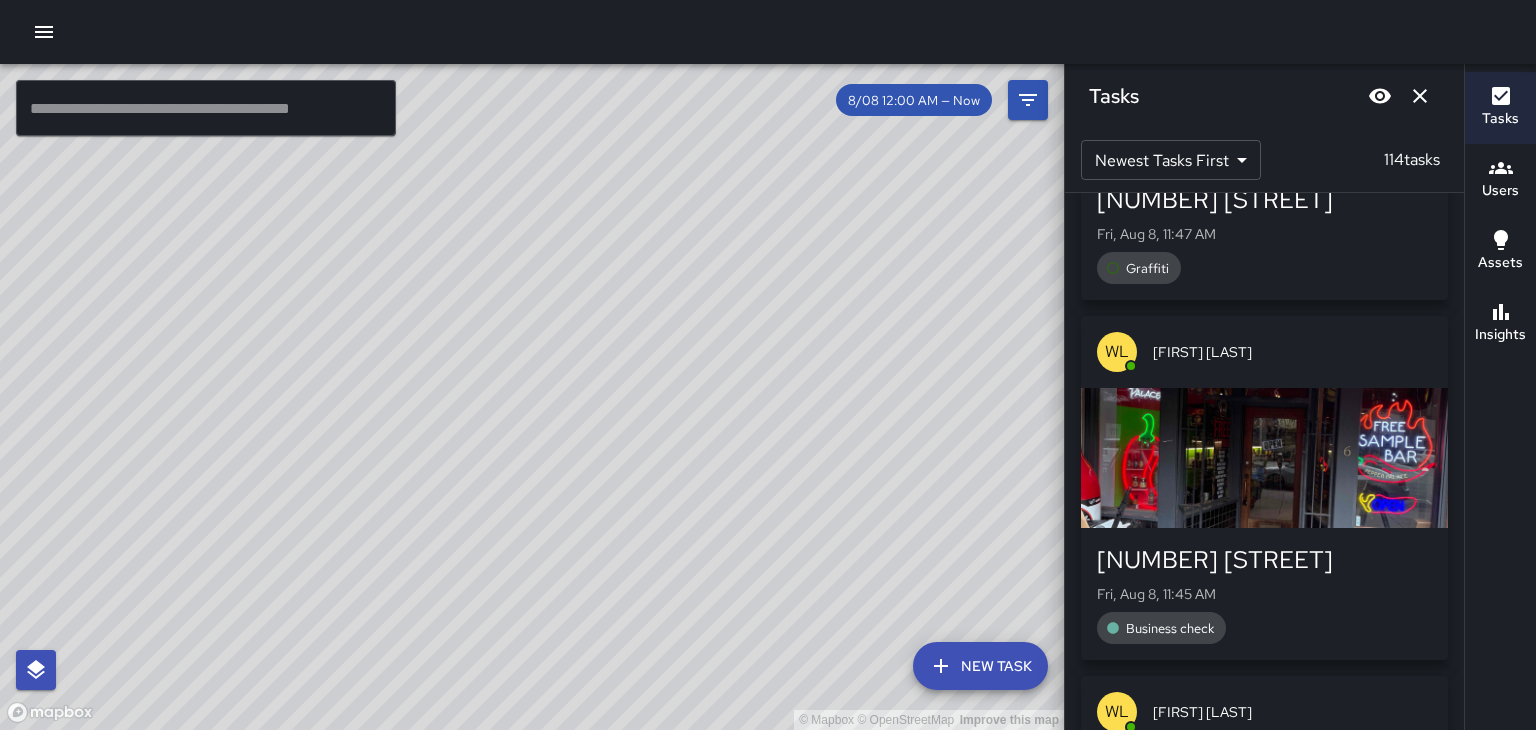 click on "© Mapbox   © OpenStreetMap   Improve this map" at bounding box center [532, 397] 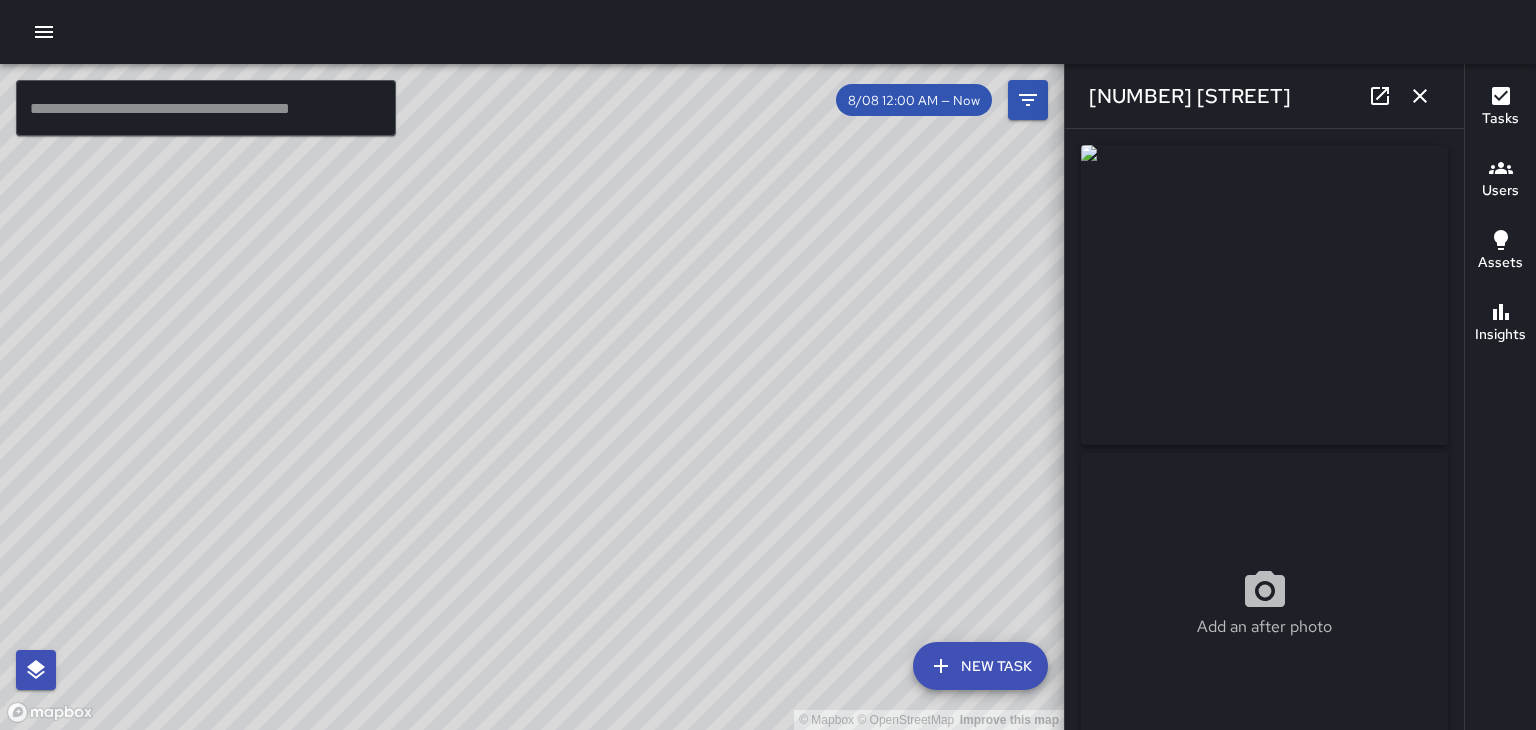 click 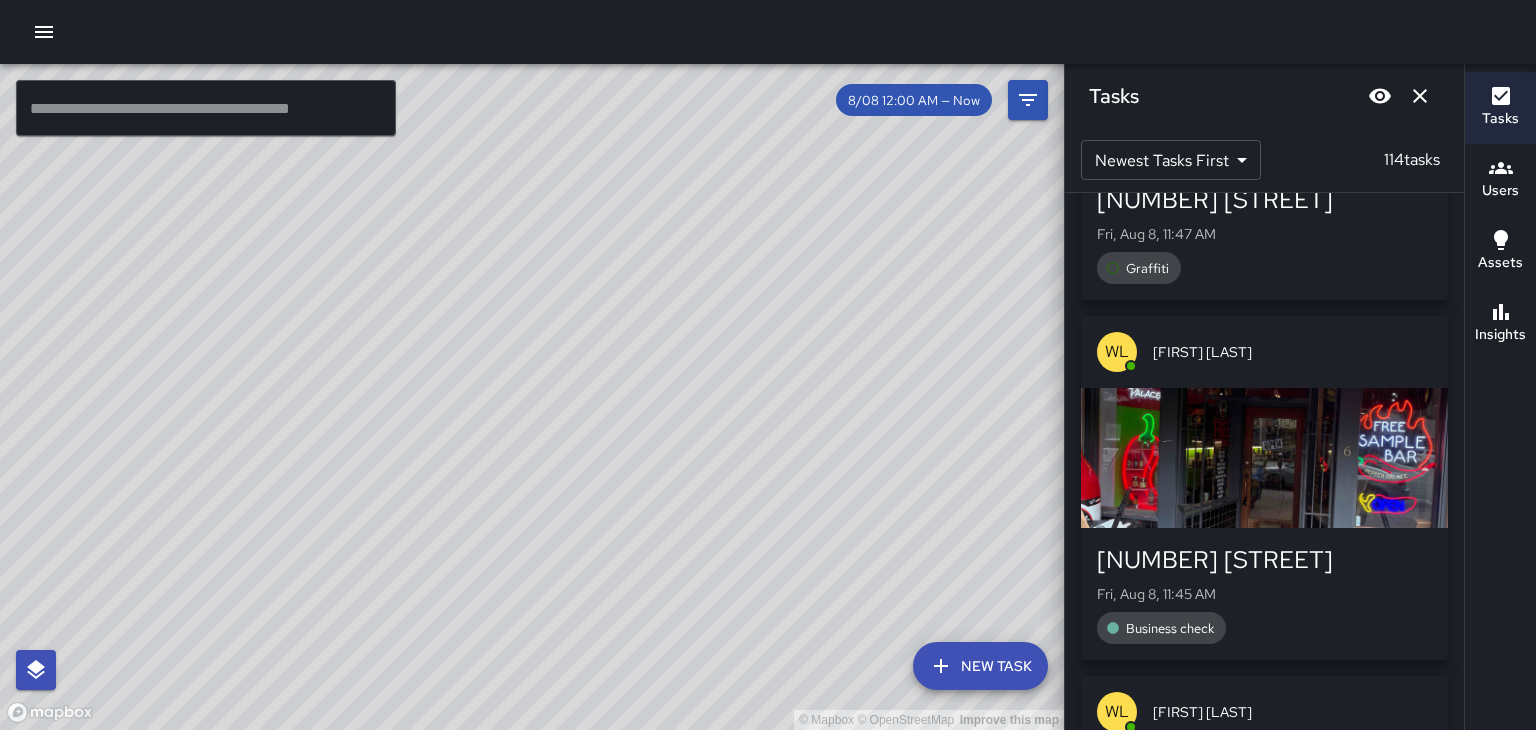 click 